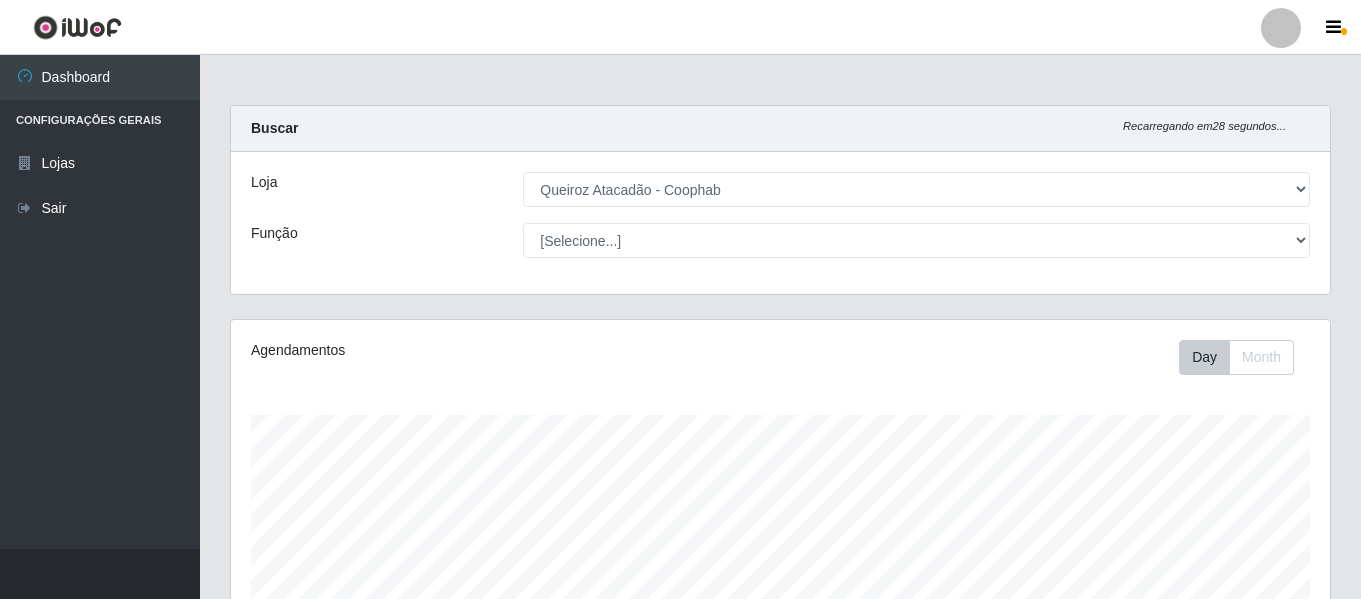 select on "463" 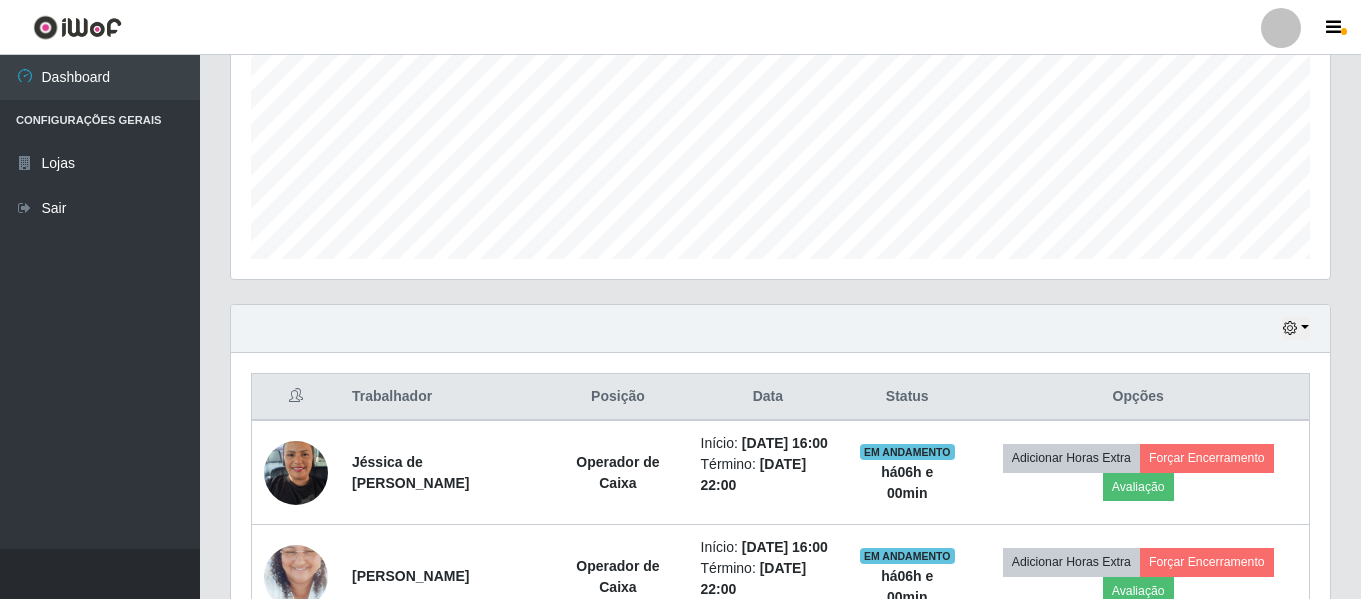 scroll, scrollTop: 999585, scrollLeft: 998901, axis: both 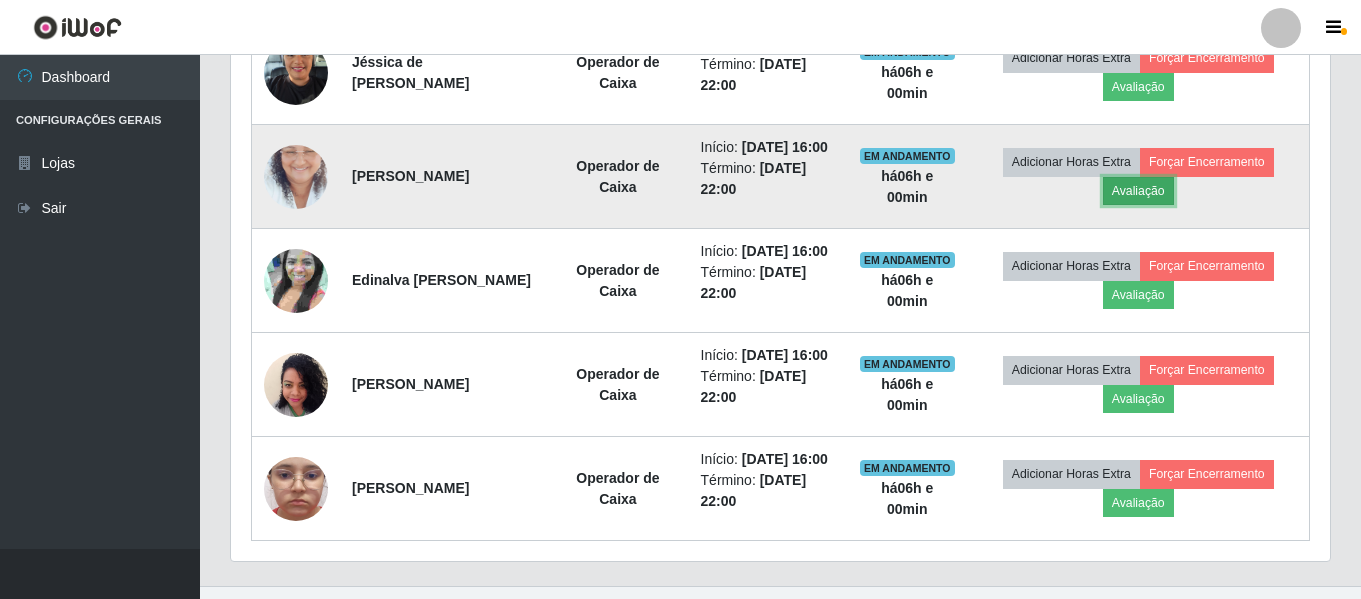 click on "Avaliação" at bounding box center (1138, 191) 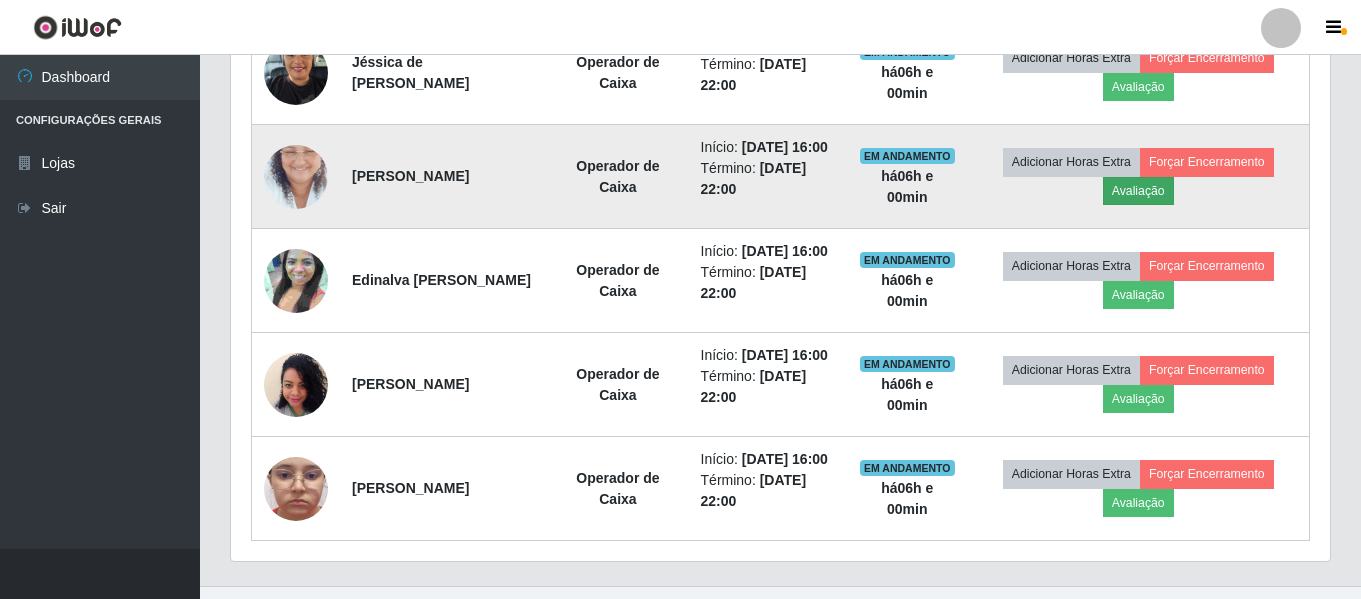 scroll, scrollTop: 999585, scrollLeft: 998911, axis: both 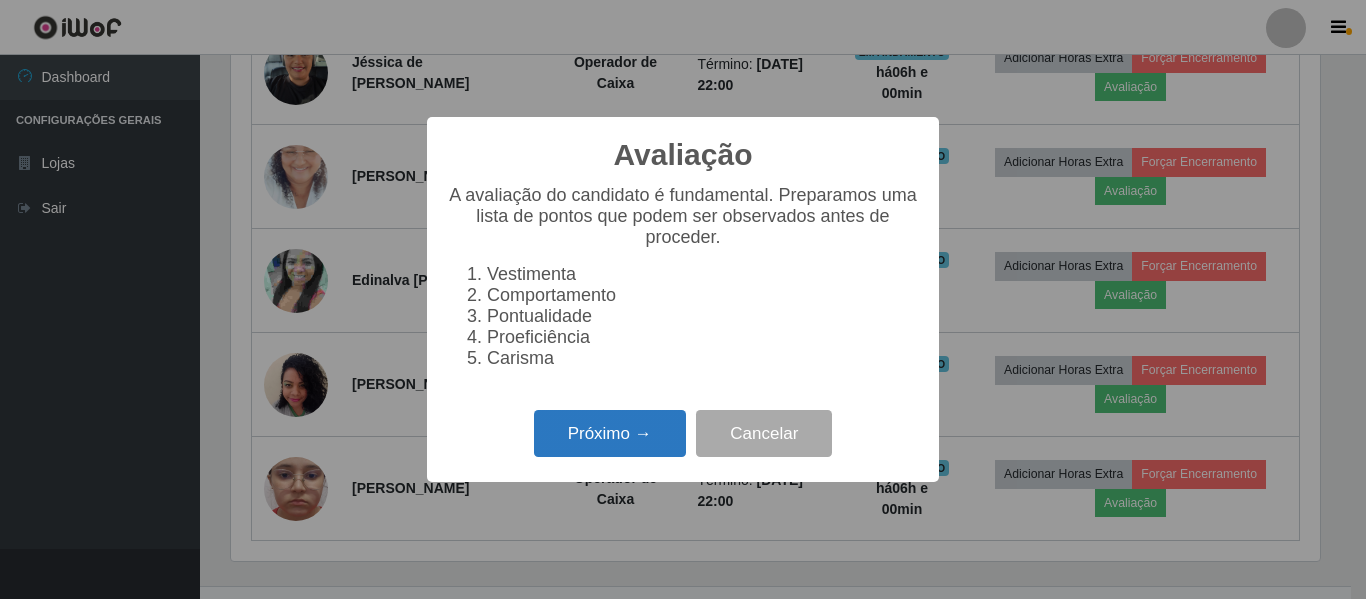click on "Próximo →" at bounding box center (610, 433) 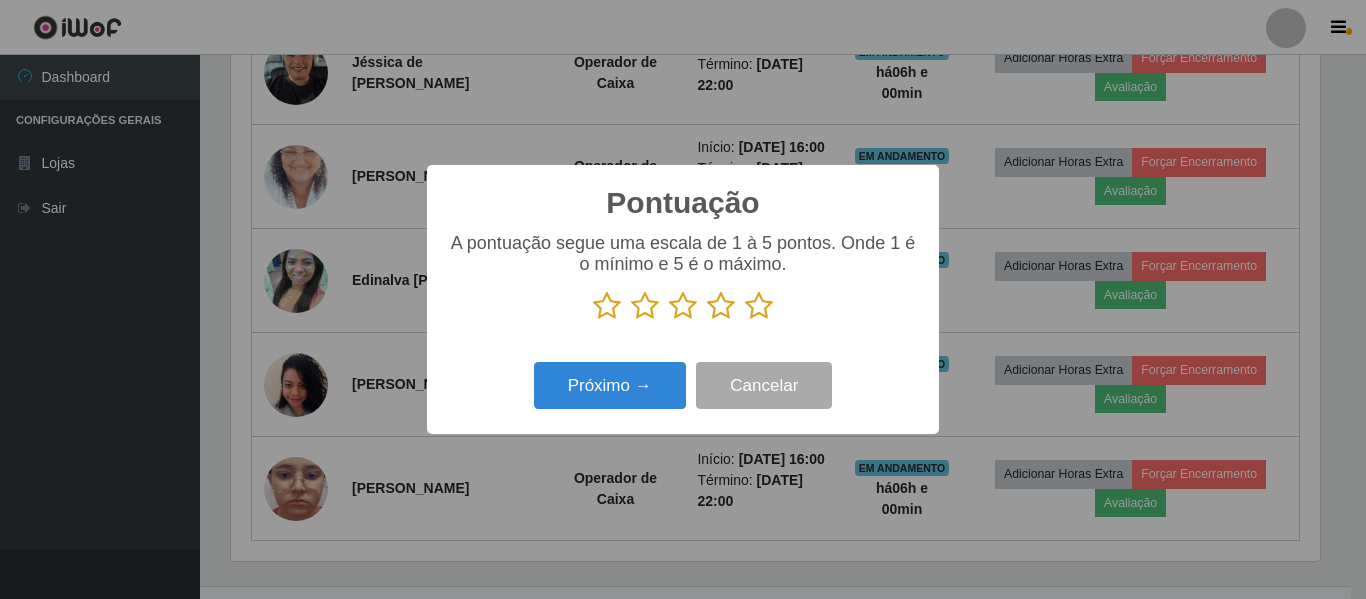 click at bounding box center (759, 306) 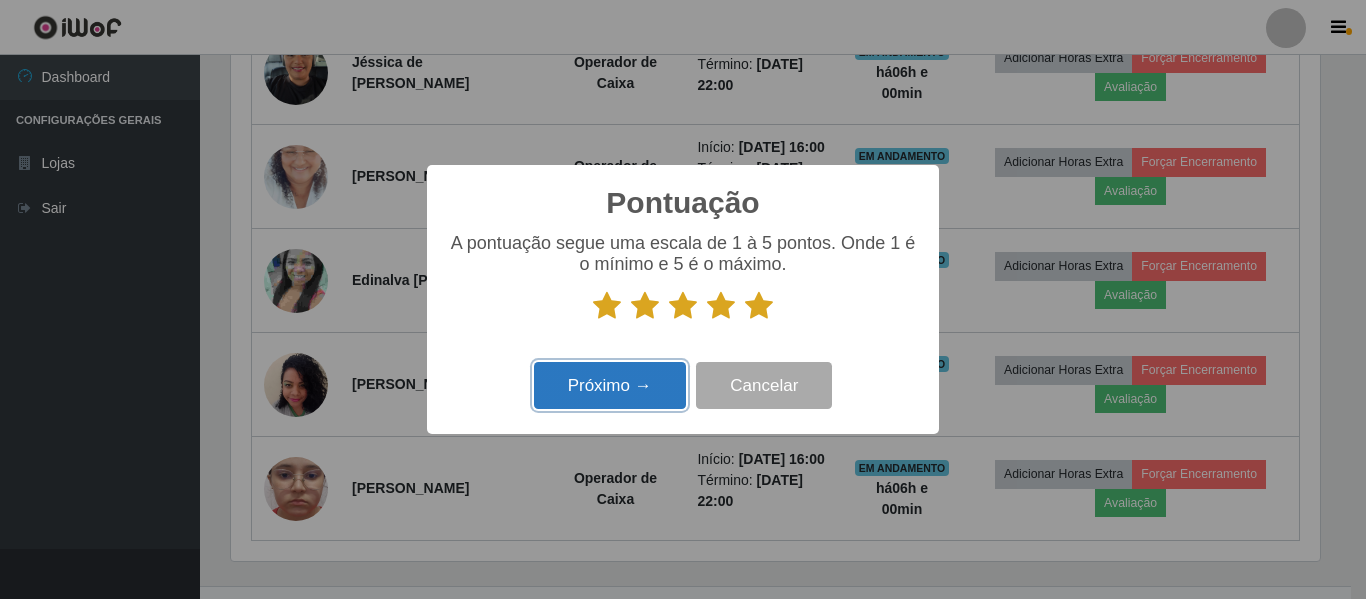 click on "Próximo →" at bounding box center (610, 385) 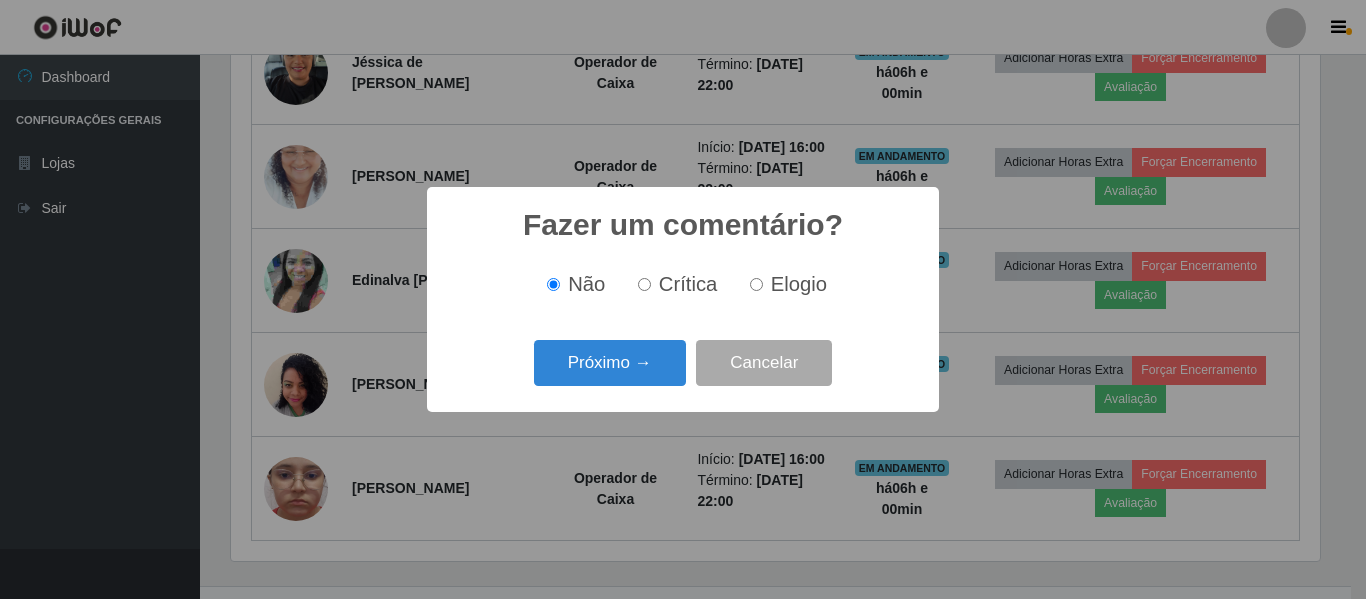 scroll, scrollTop: 999585, scrollLeft: 998911, axis: both 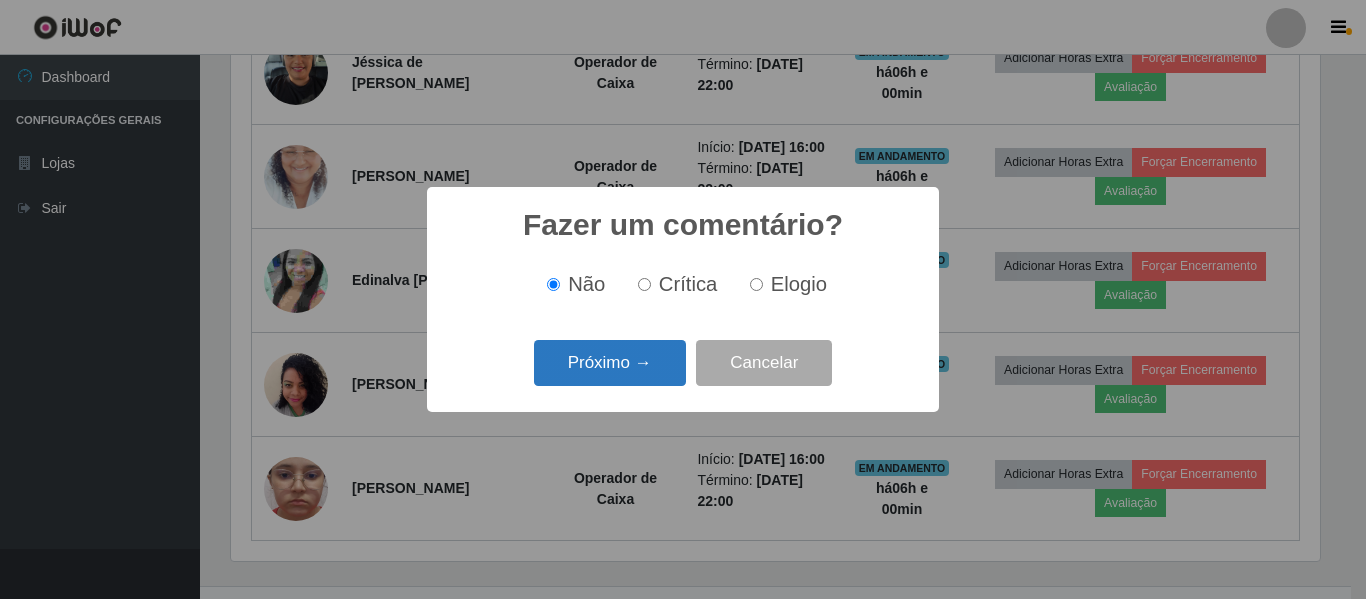 click on "Próximo →" at bounding box center (610, 363) 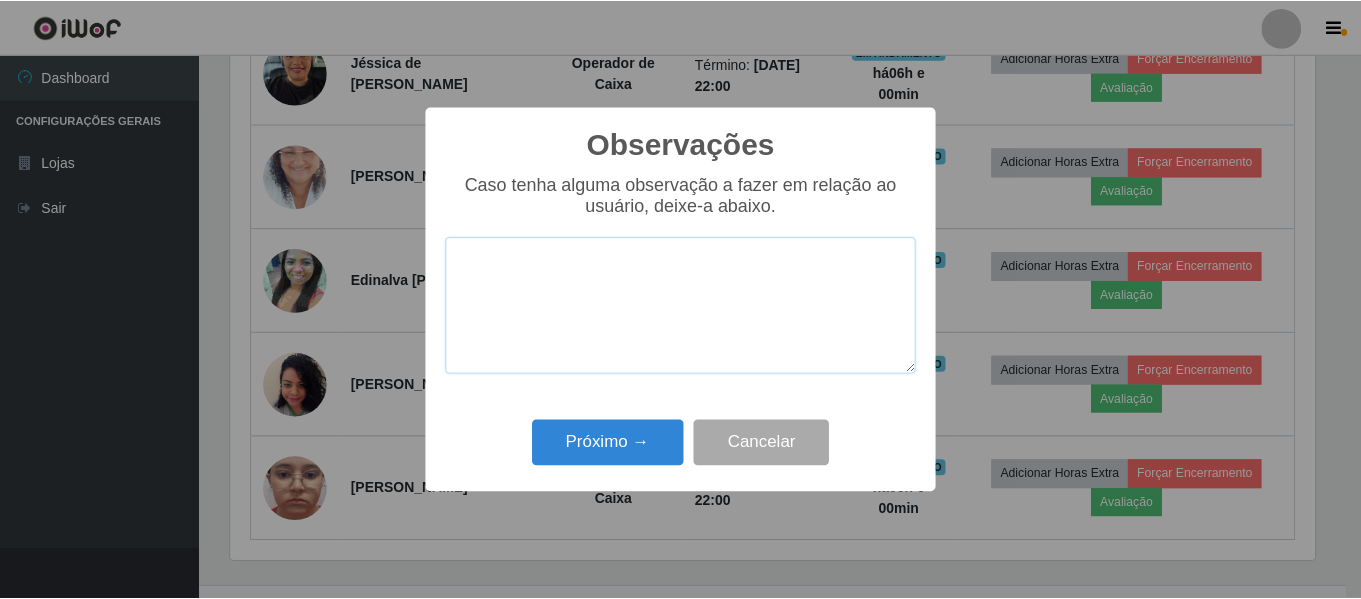 scroll, scrollTop: 999585, scrollLeft: 998911, axis: both 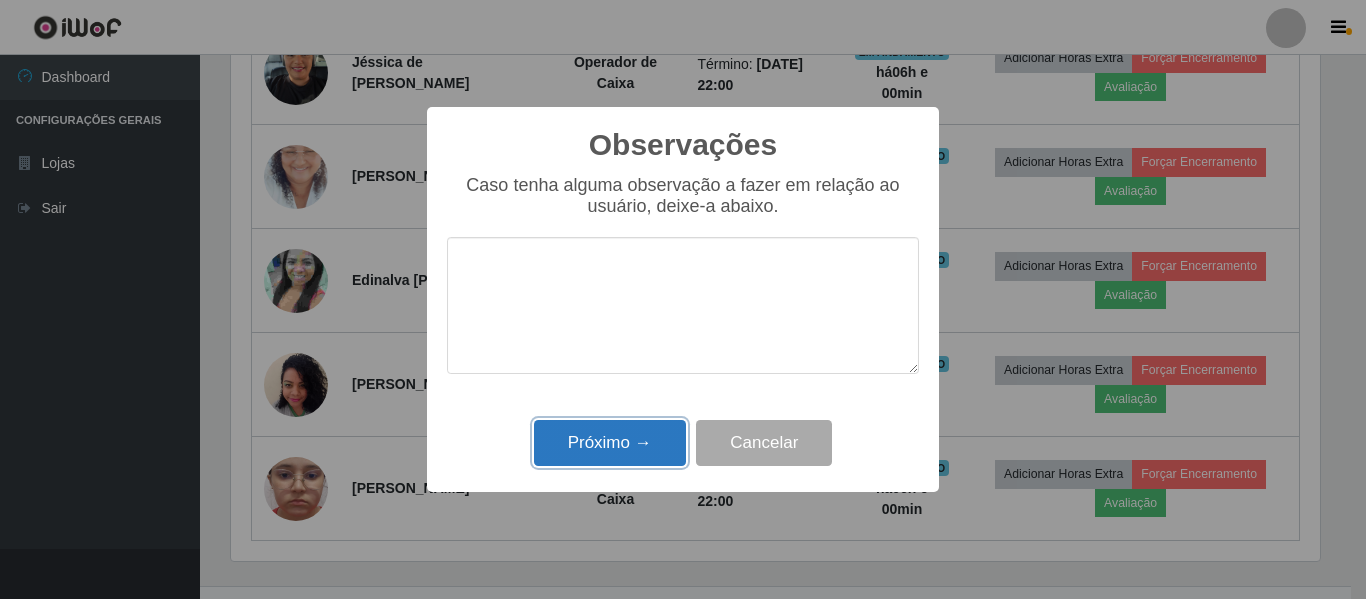 click on "Próximo →" at bounding box center (610, 443) 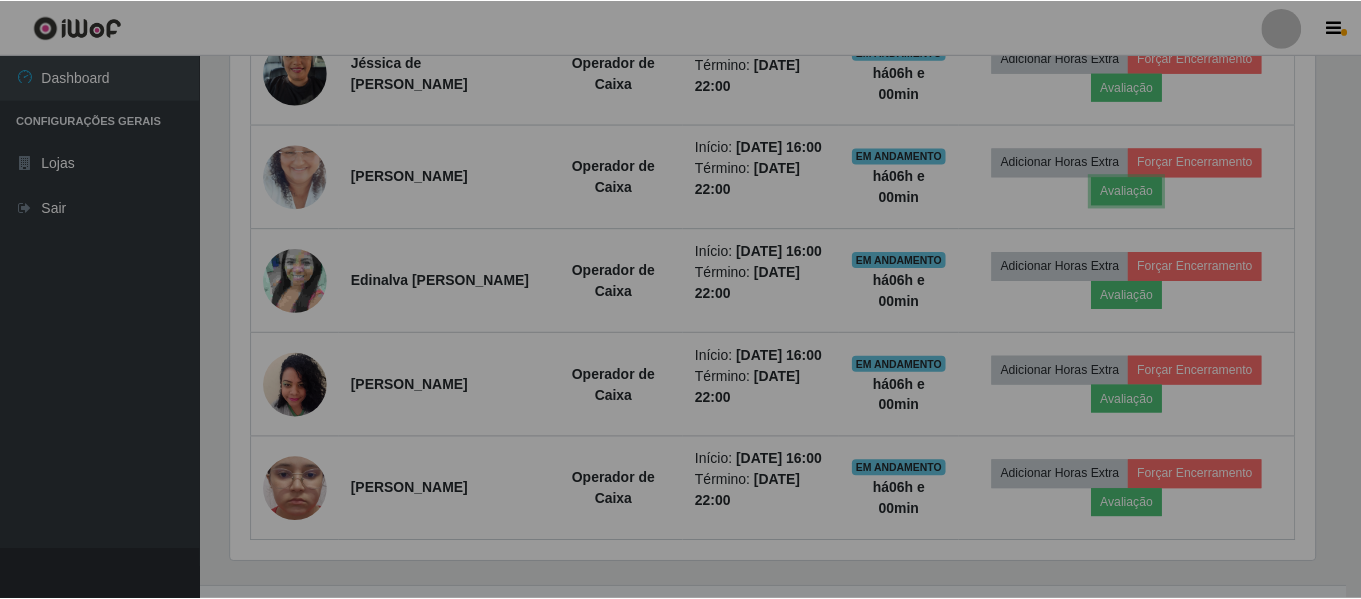 scroll, scrollTop: 999585, scrollLeft: 998901, axis: both 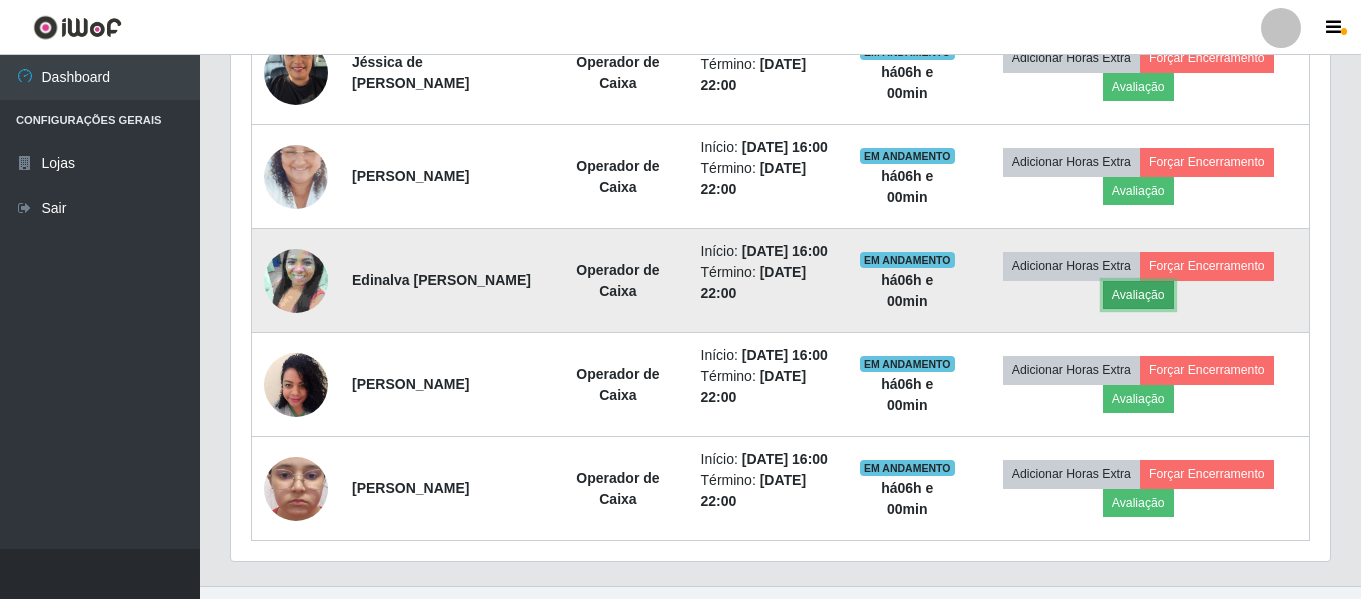 click on "Avaliação" at bounding box center [1138, 295] 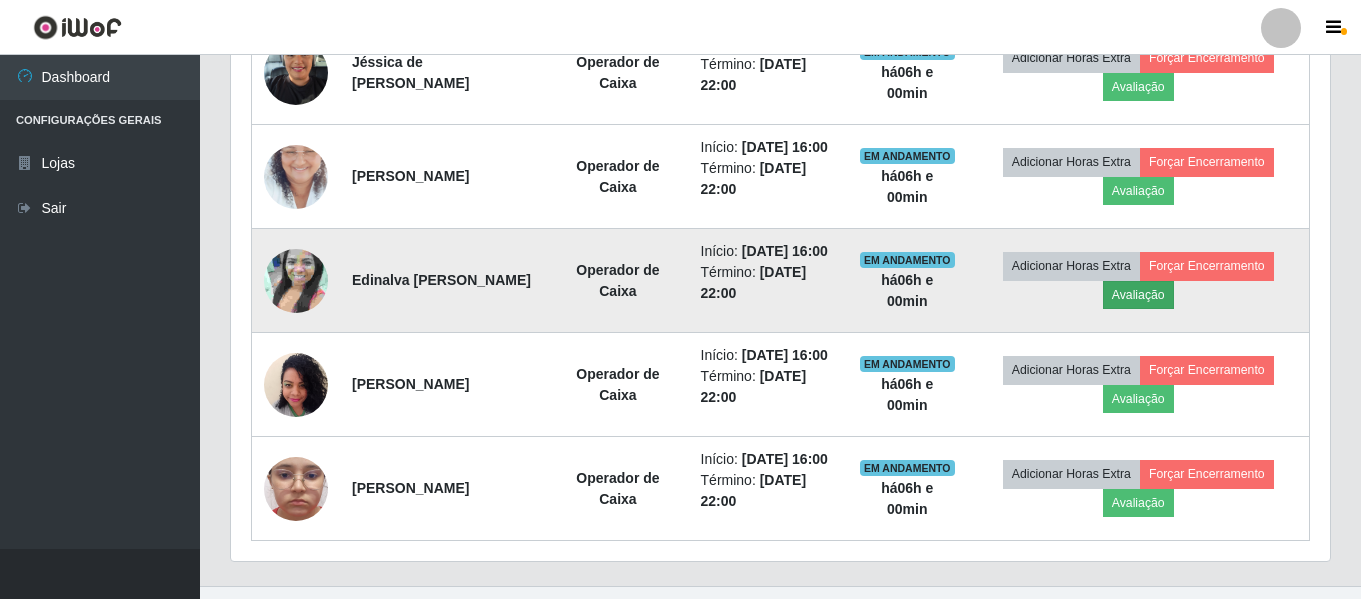 scroll, scrollTop: 999585, scrollLeft: 998911, axis: both 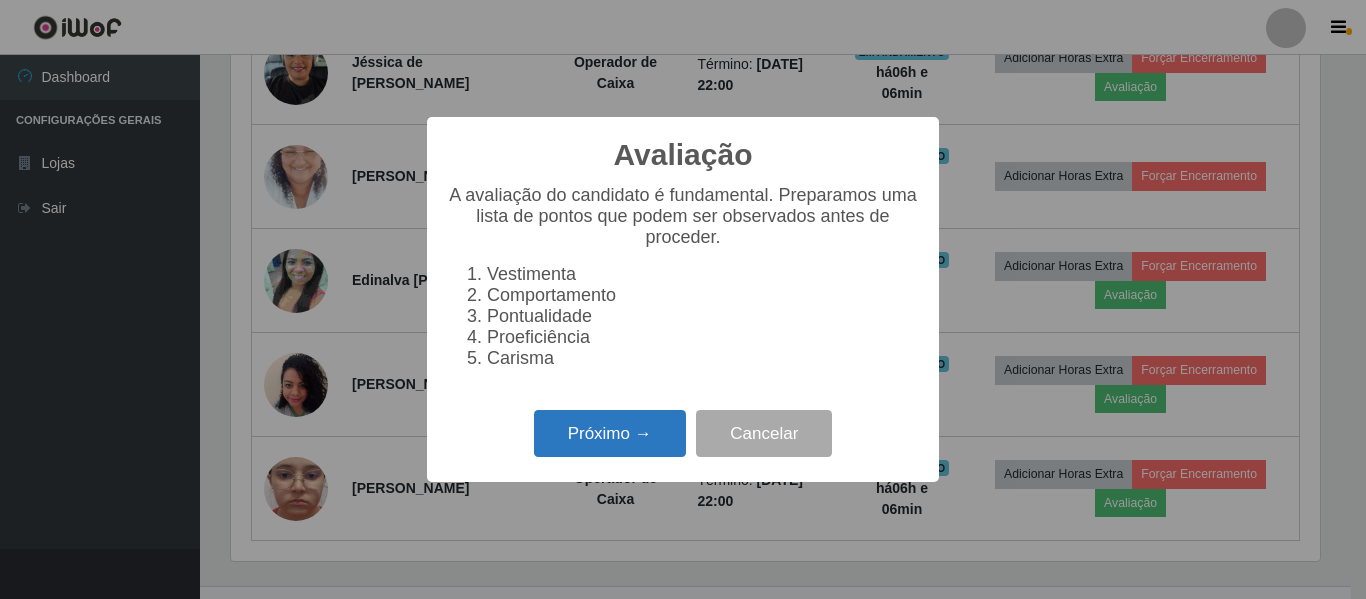 click on "Próximo →" at bounding box center (610, 433) 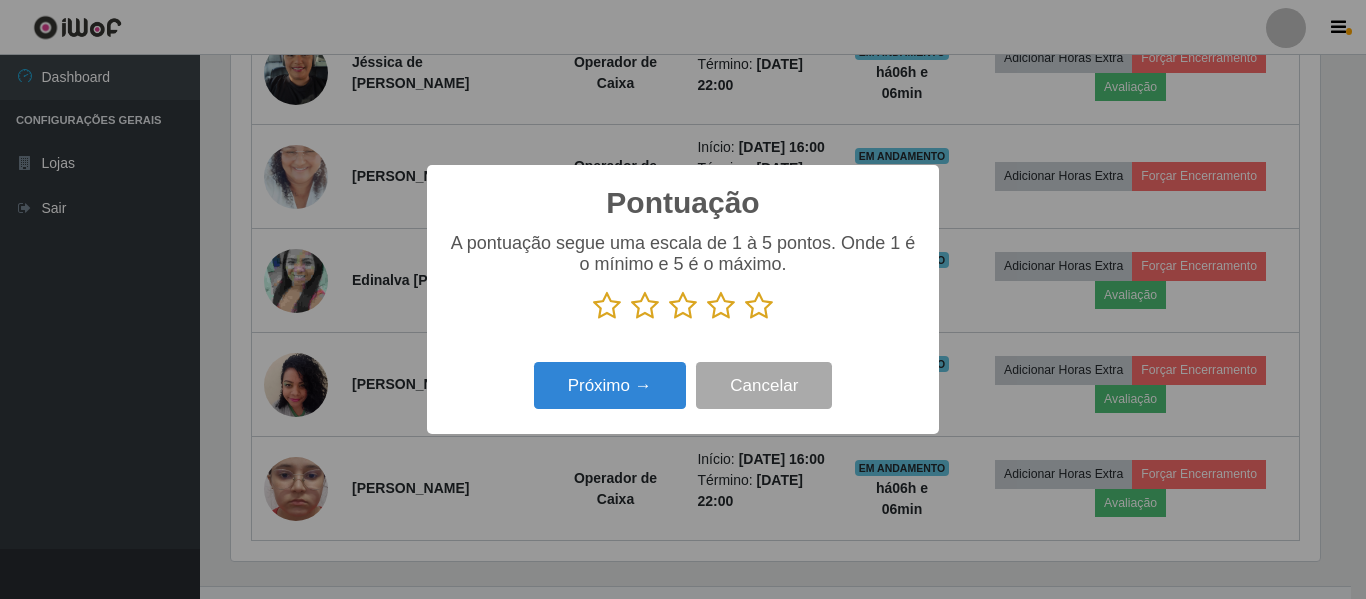 click at bounding box center (759, 306) 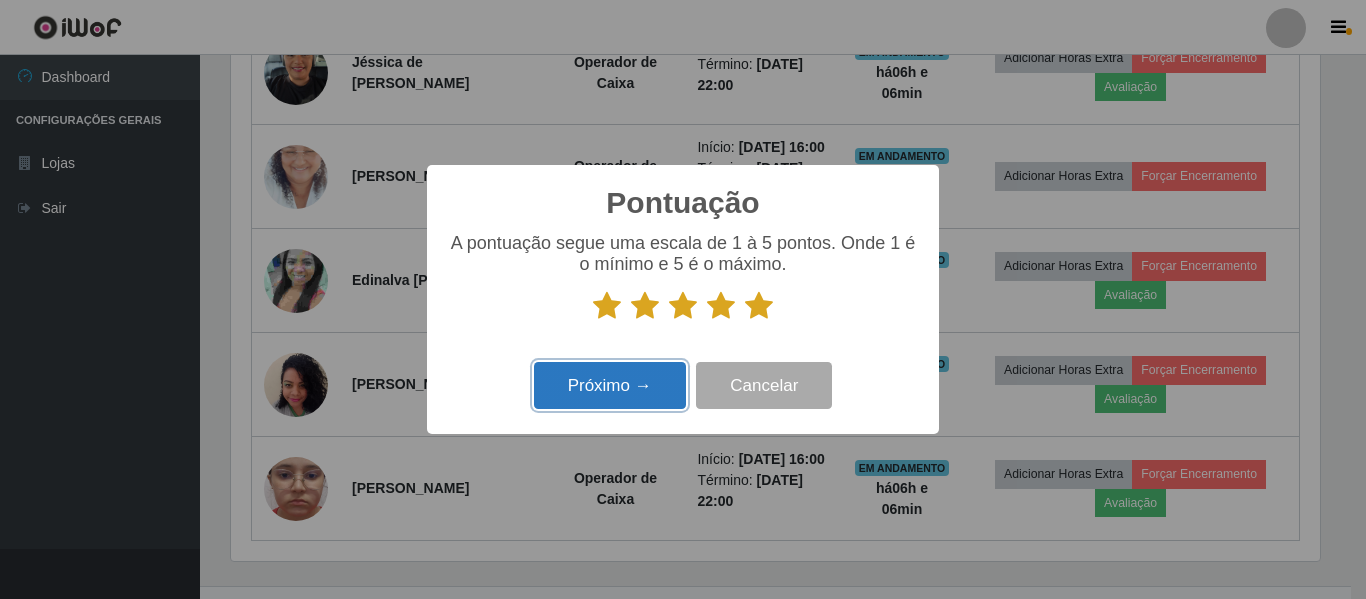 click on "Próximo →" at bounding box center [610, 385] 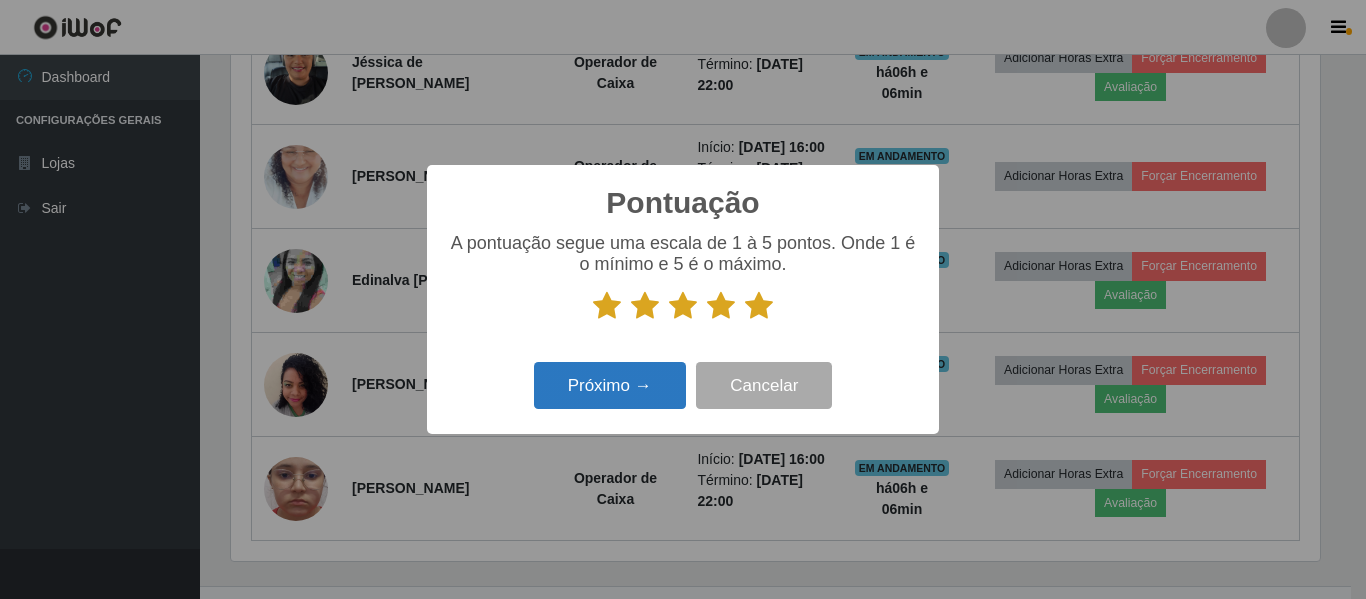 scroll, scrollTop: 999585, scrollLeft: 998911, axis: both 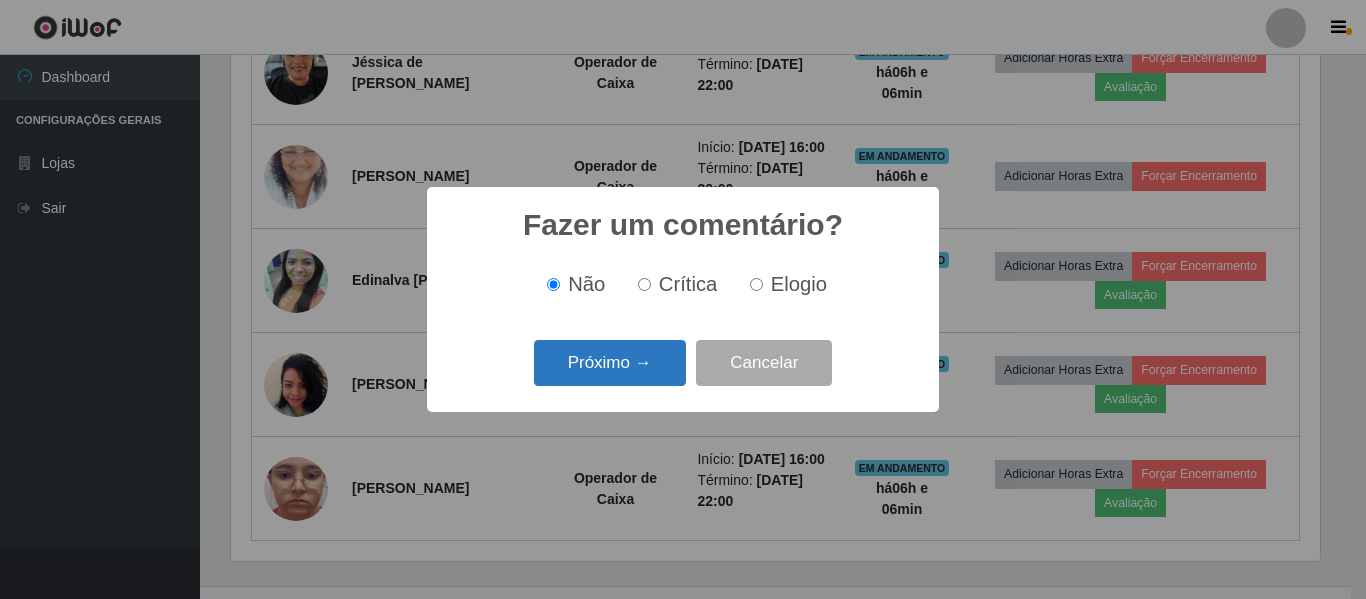 click on "Próximo →" at bounding box center [610, 363] 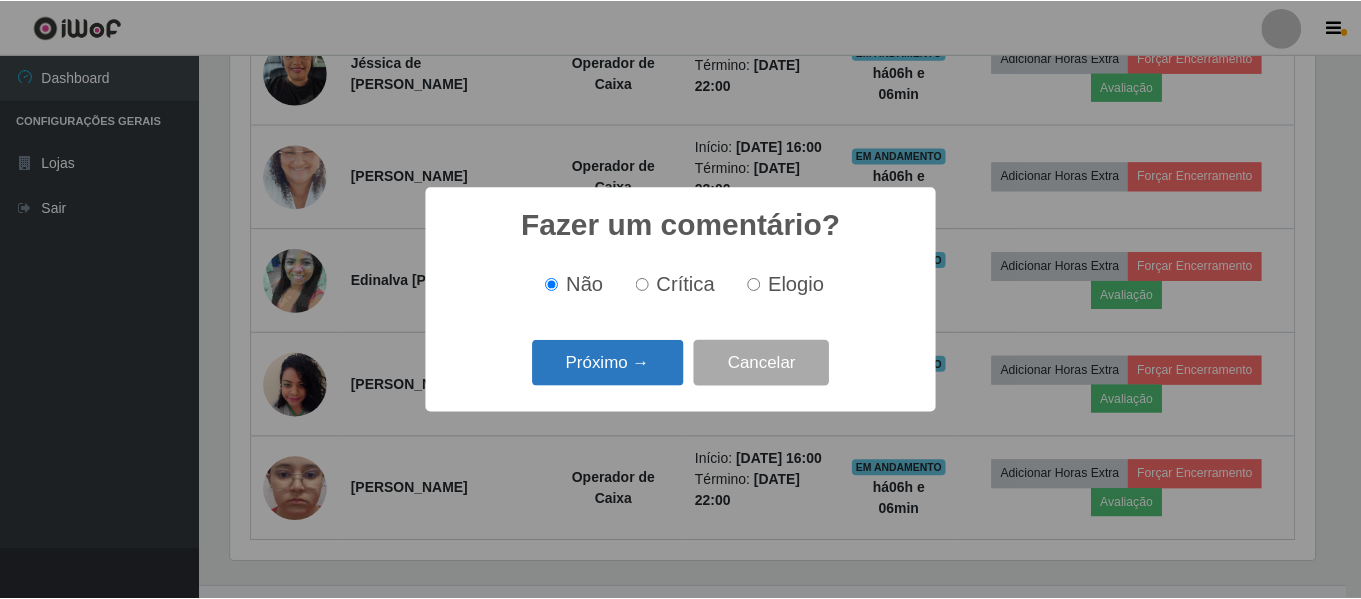 scroll, scrollTop: 999585, scrollLeft: 998911, axis: both 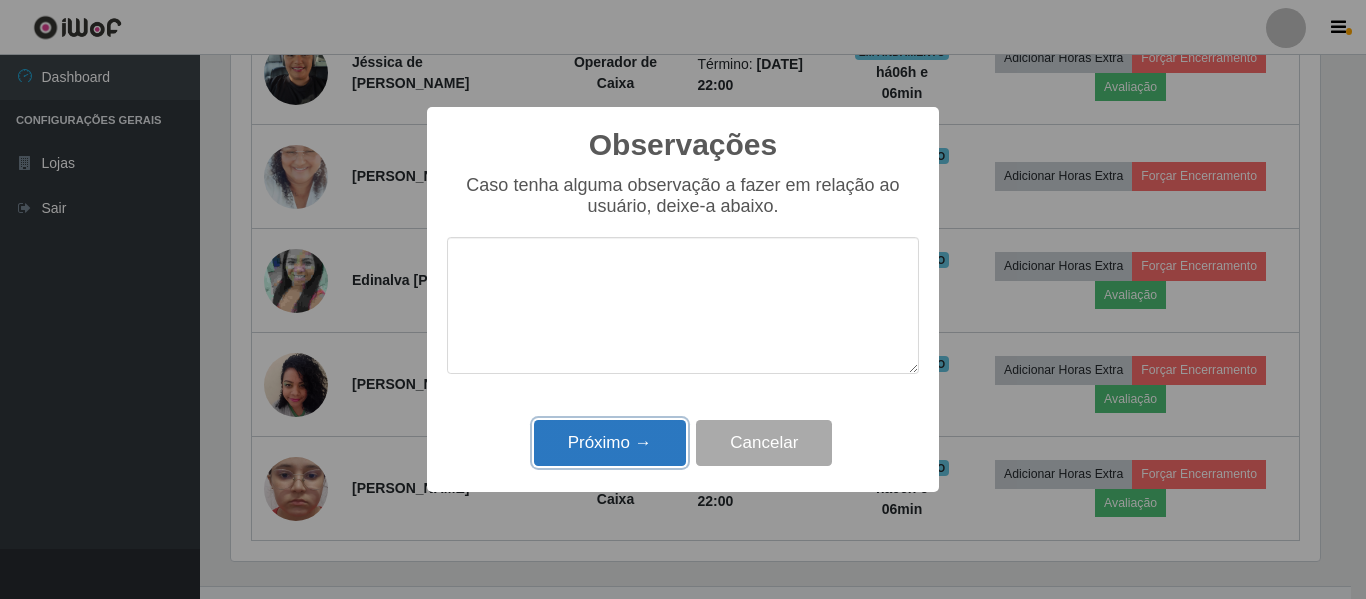 click on "Próximo →" at bounding box center [610, 443] 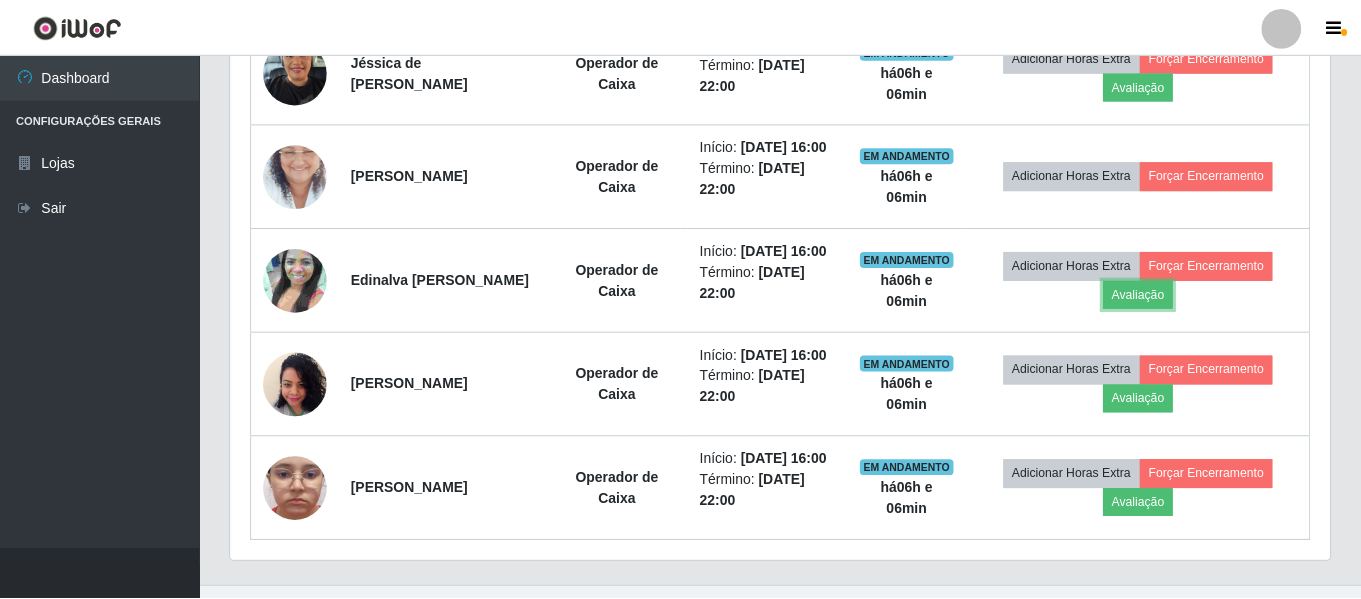 scroll, scrollTop: 999585, scrollLeft: 998901, axis: both 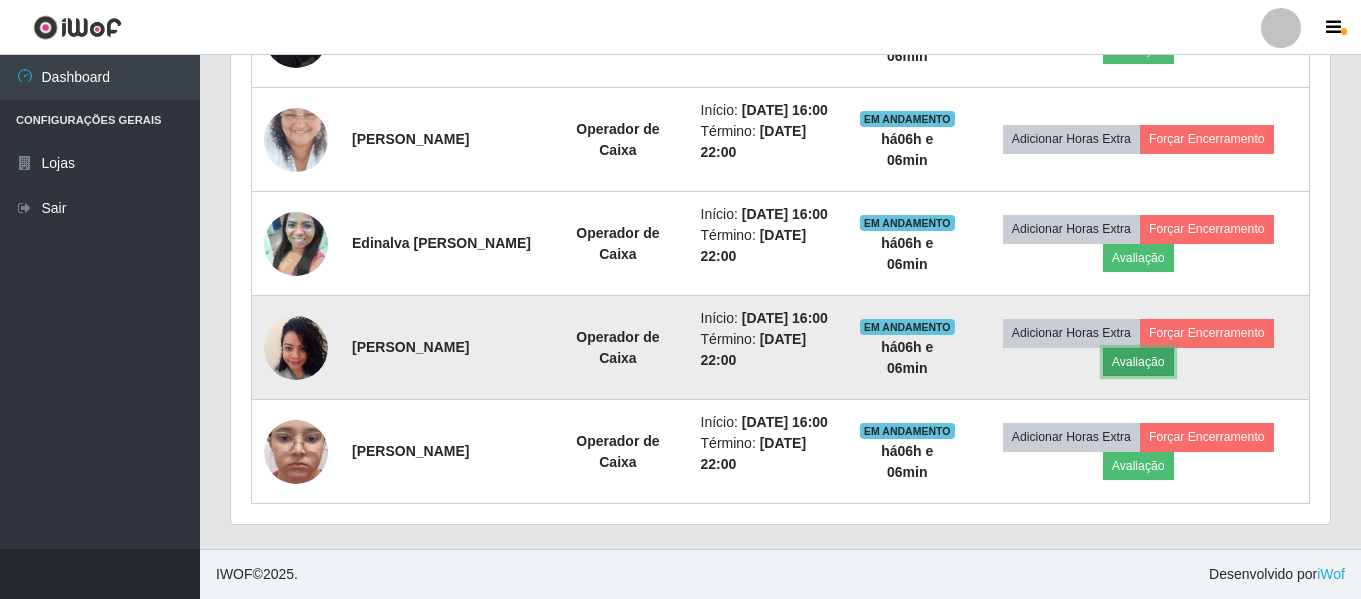 click on "Avaliação" at bounding box center [1138, 362] 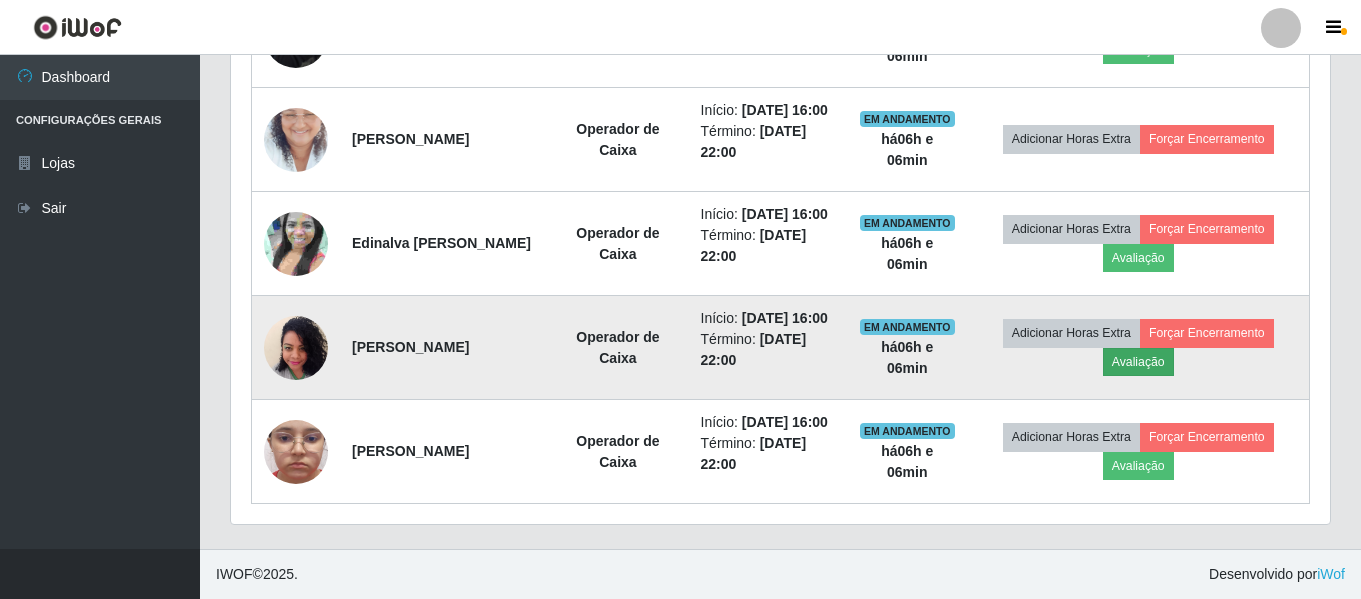 scroll, scrollTop: 999585, scrollLeft: 998911, axis: both 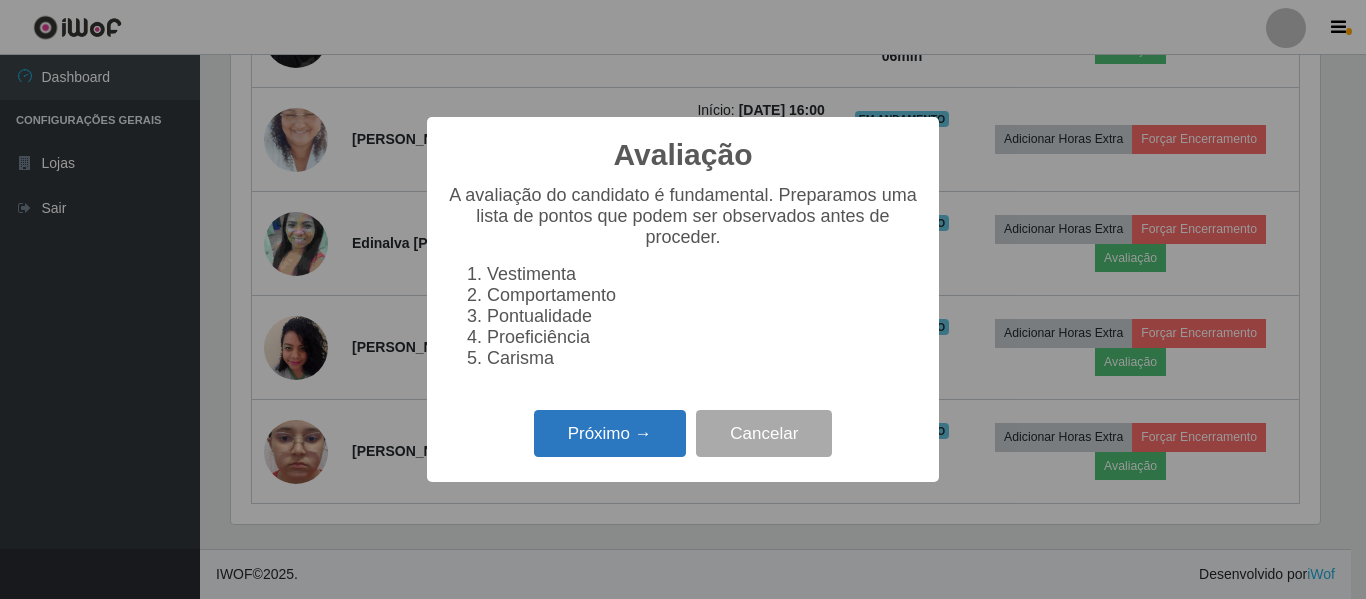 click on "Próximo →" at bounding box center [610, 433] 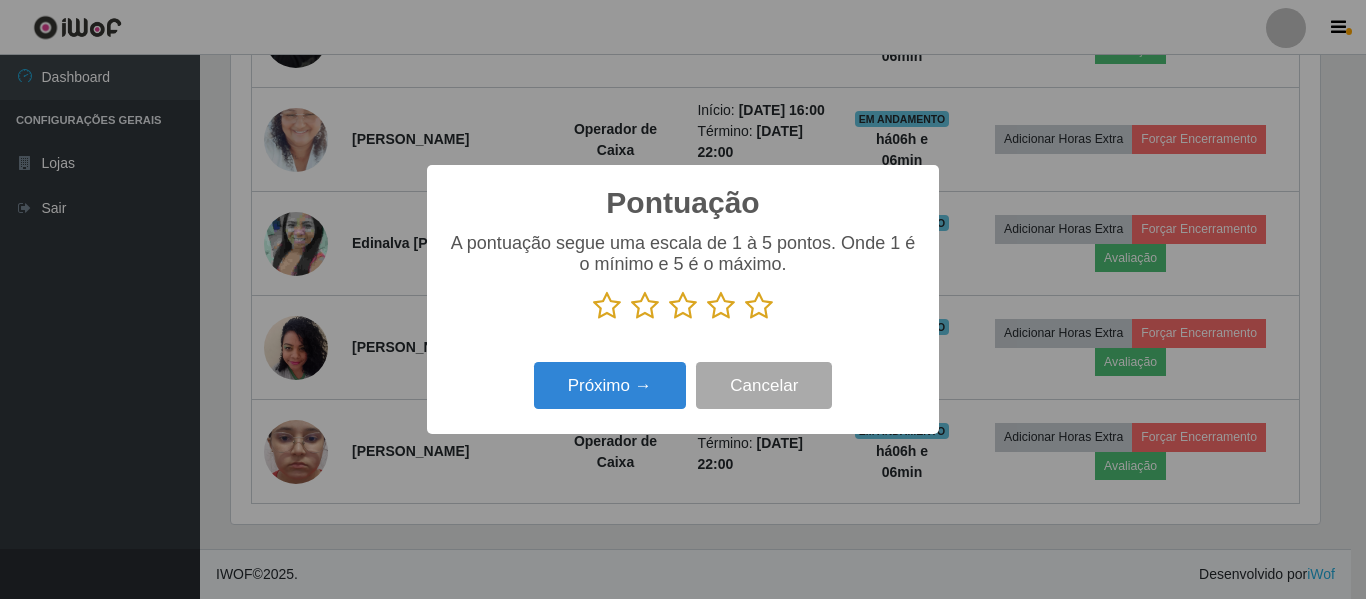 click at bounding box center [759, 306] 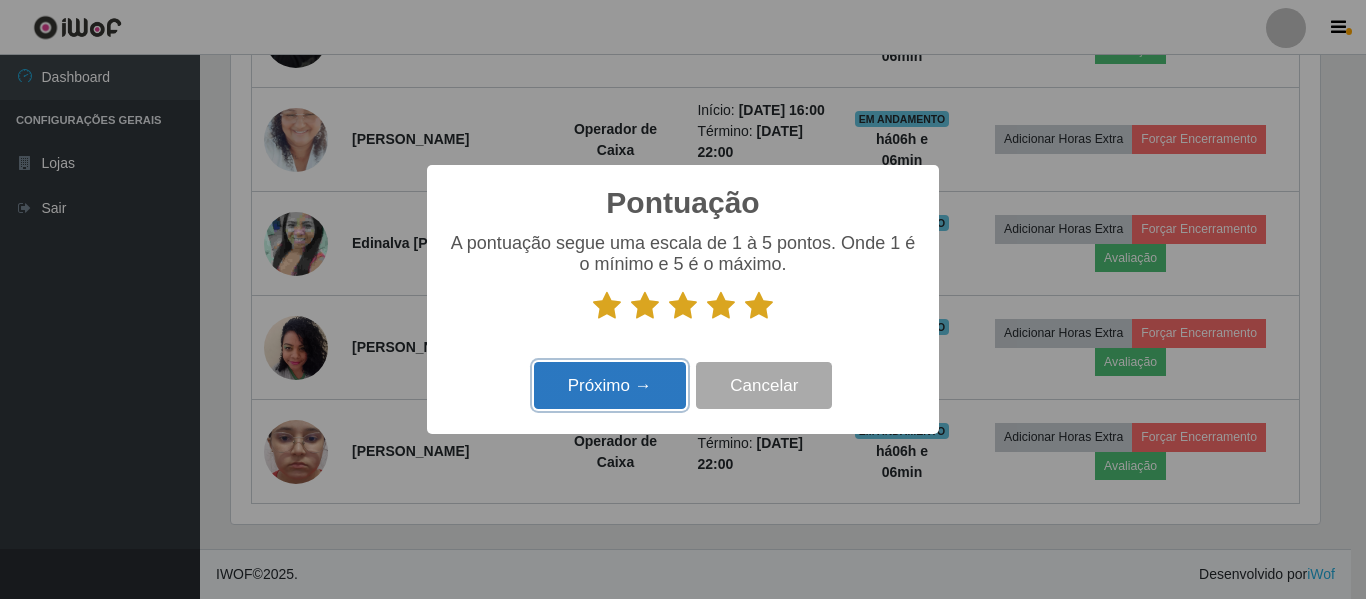 click on "Próximo →" at bounding box center (610, 385) 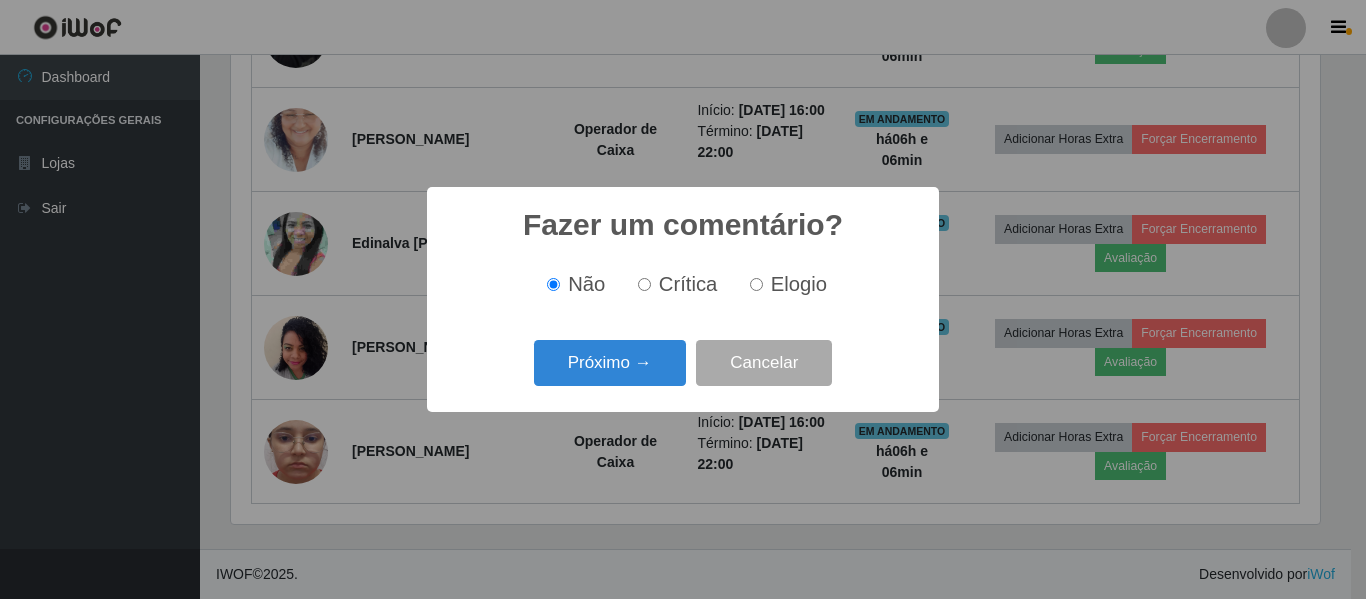 scroll, scrollTop: 999585, scrollLeft: 998911, axis: both 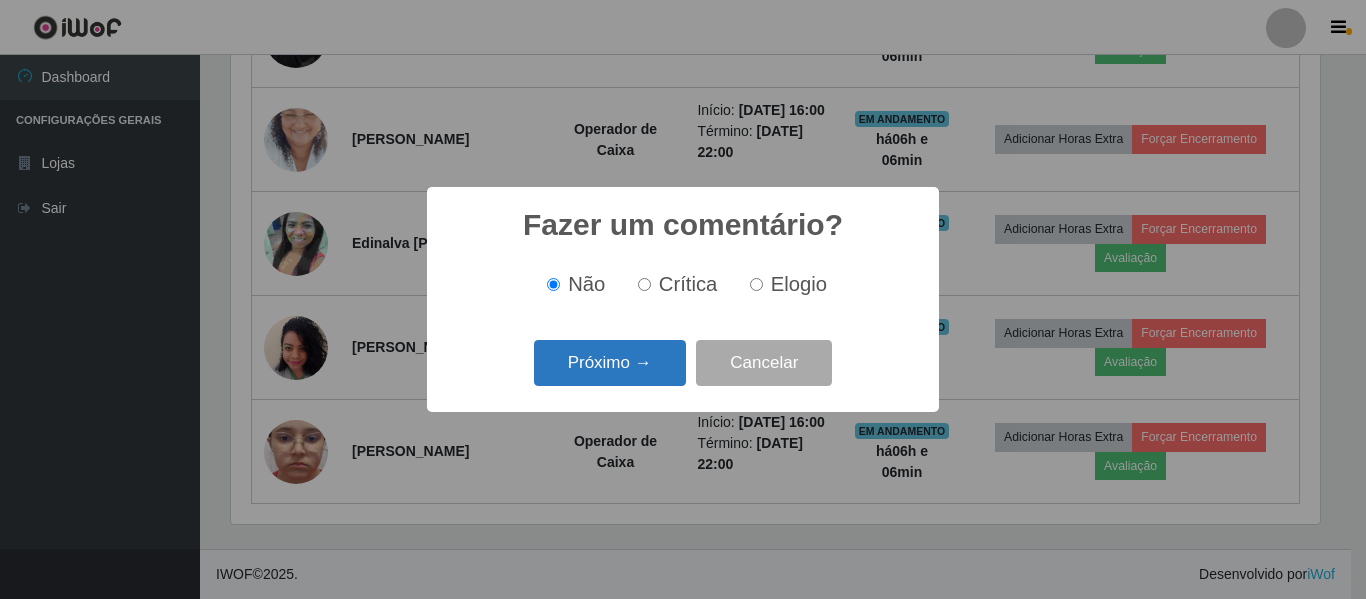 click on "Próximo →" at bounding box center [610, 363] 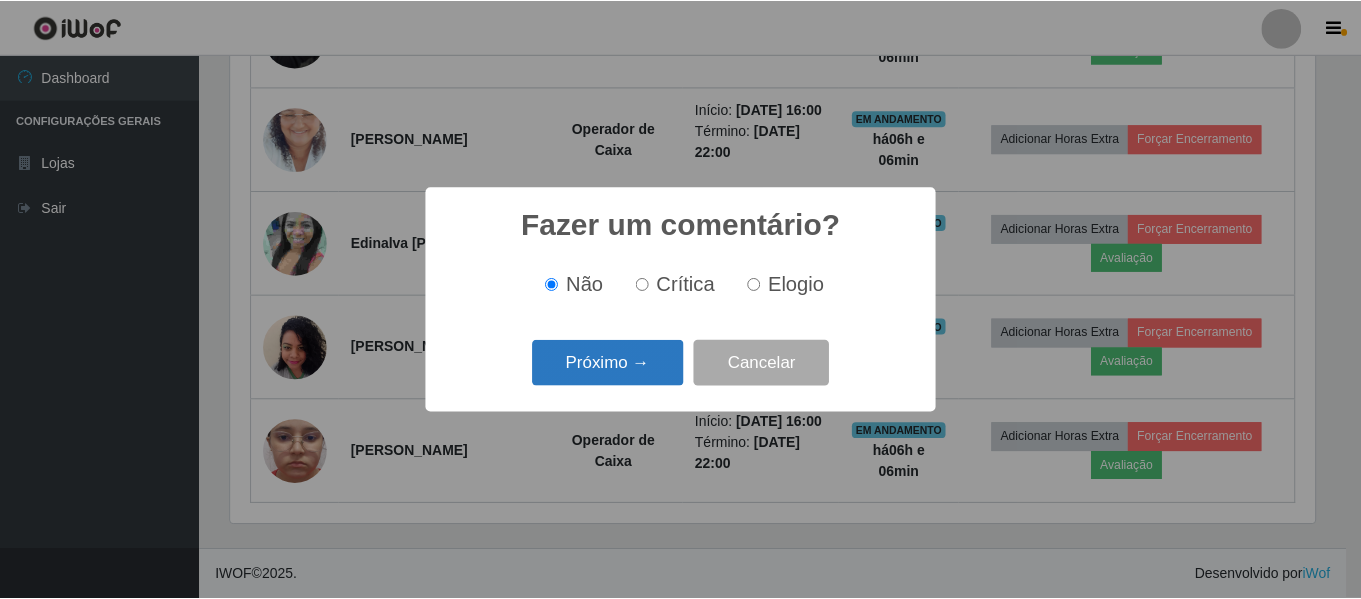 scroll, scrollTop: 999585, scrollLeft: 998911, axis: both 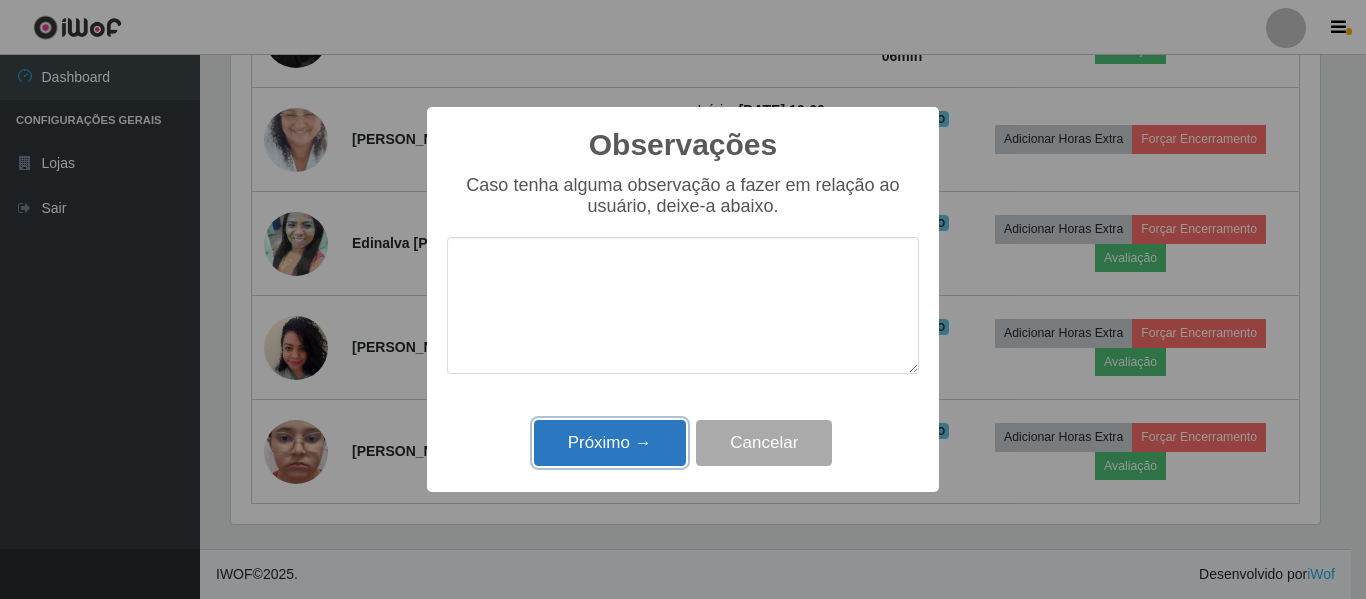 click on "Próximo →" at bounding box center [610, 443] 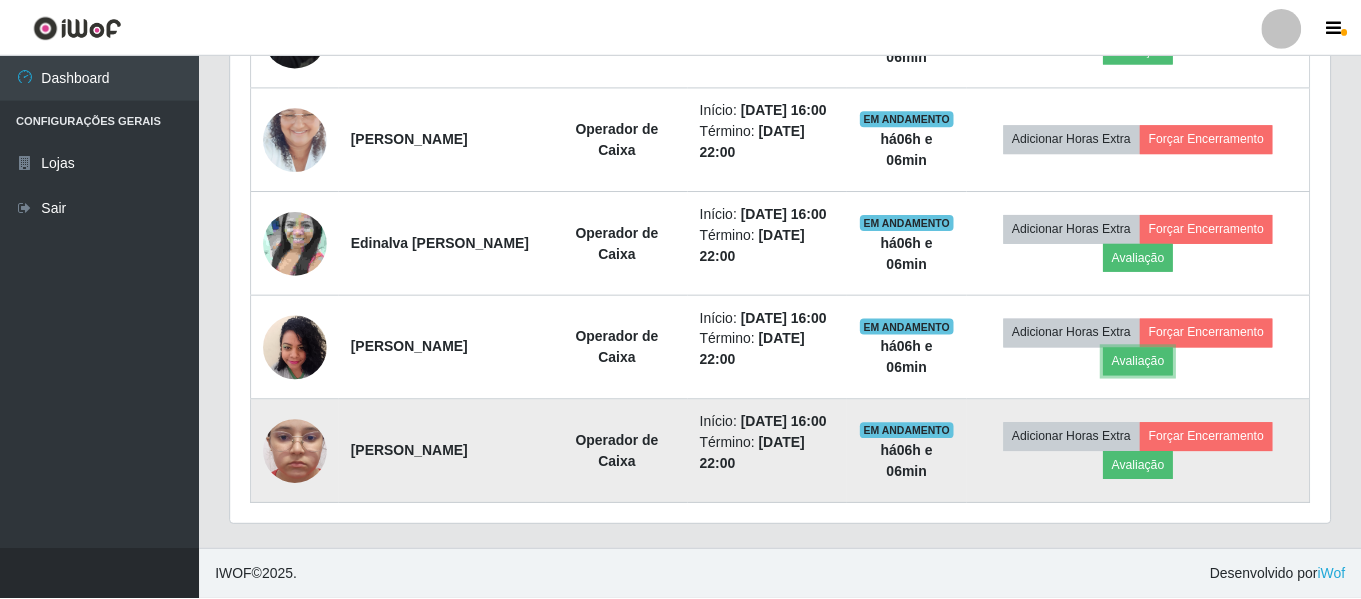 scroll, scrollTop: 999585, scrollLeft: 998901, axis: both 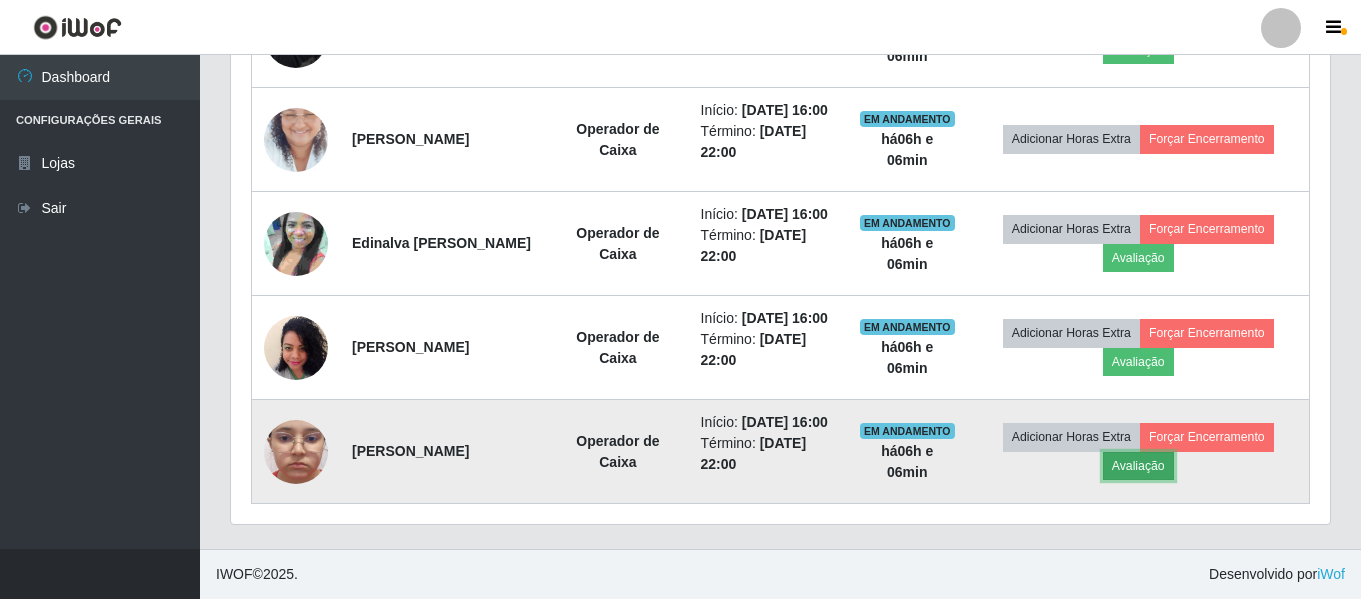 click on "Avaliação" at bounding box center (1138, 466) 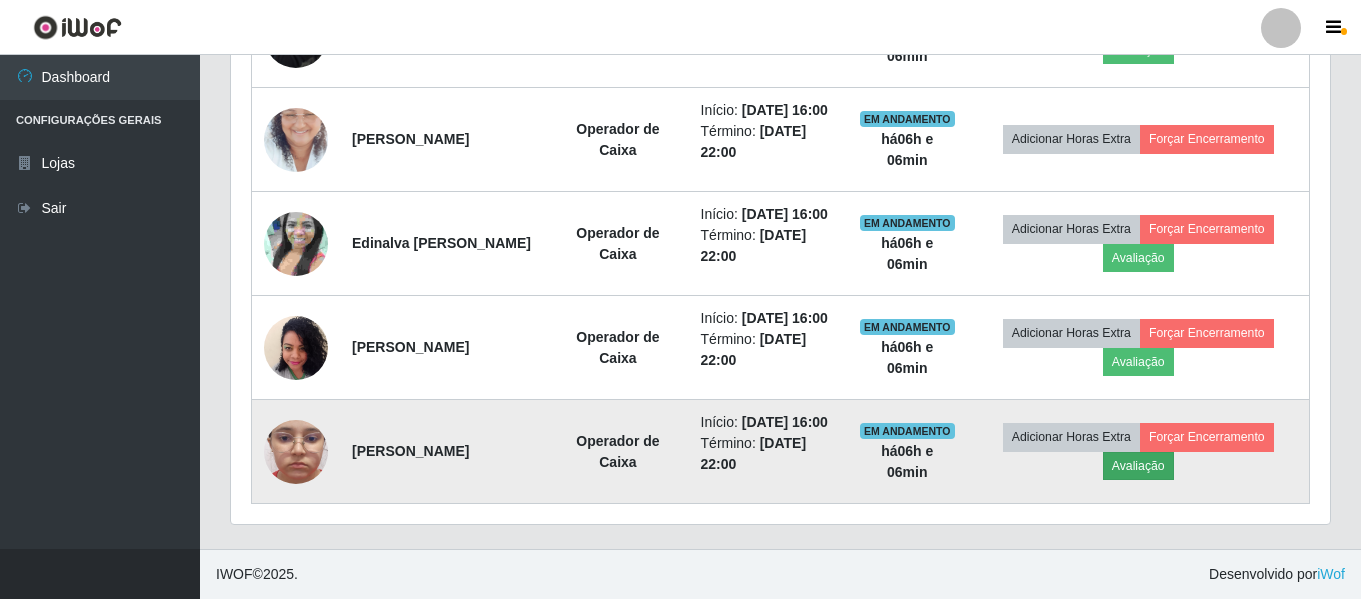 scroll, scrollTop: 999585, scrollLeft: 998911, axis: both 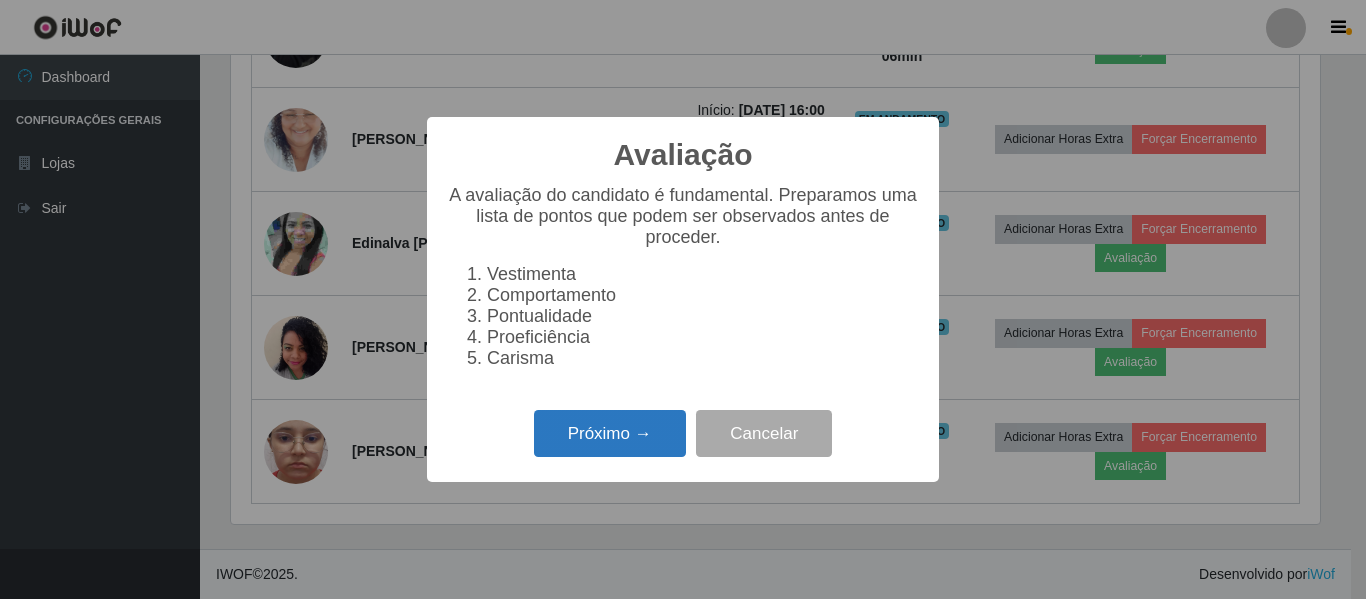click on "Próximo →" at bounding box center [610, 433] 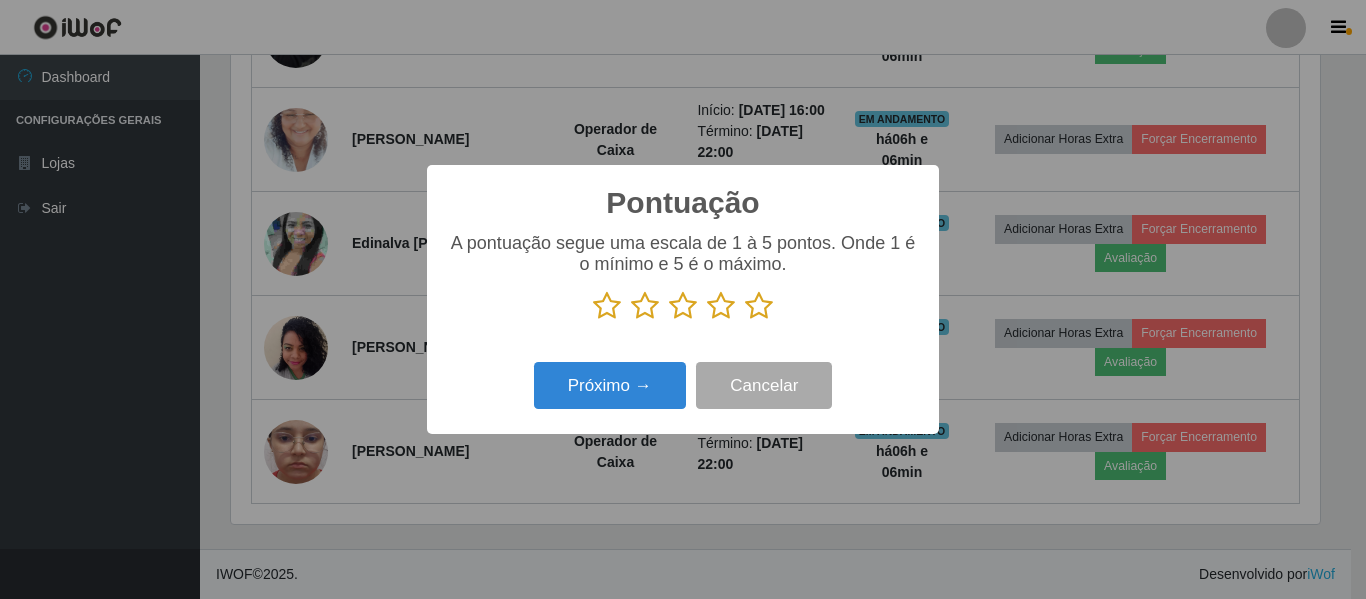 click at bounding box center [759, 306] 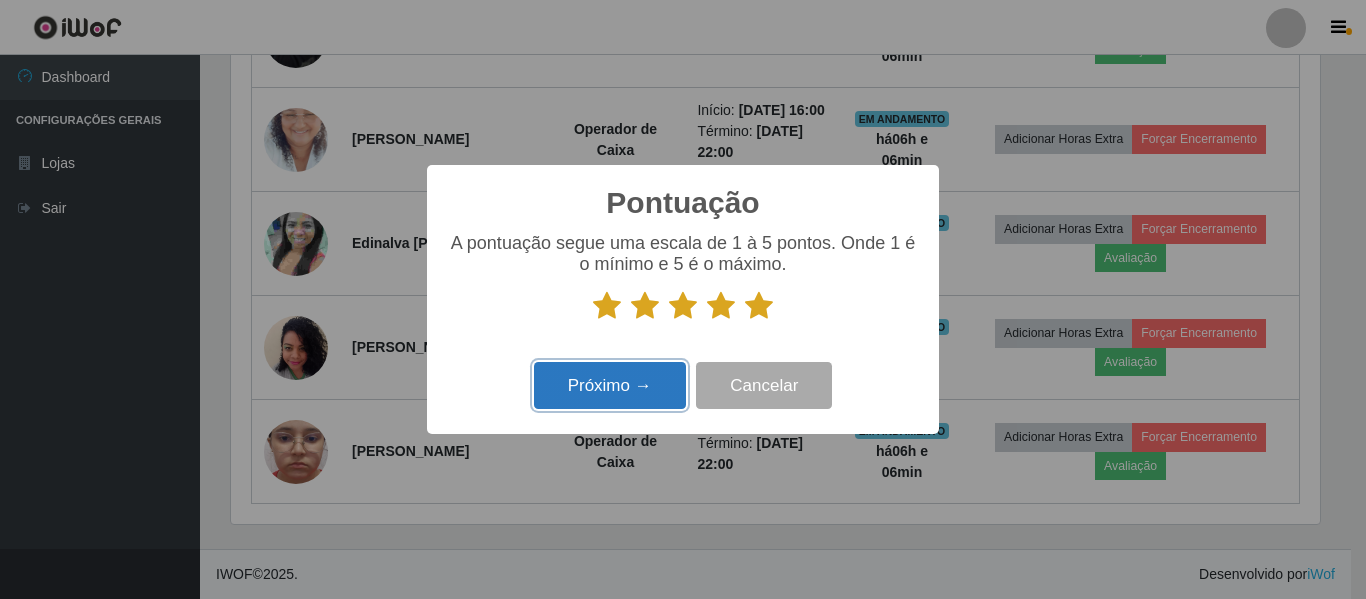click on "Próximo →" at bounding box center [610, 385] 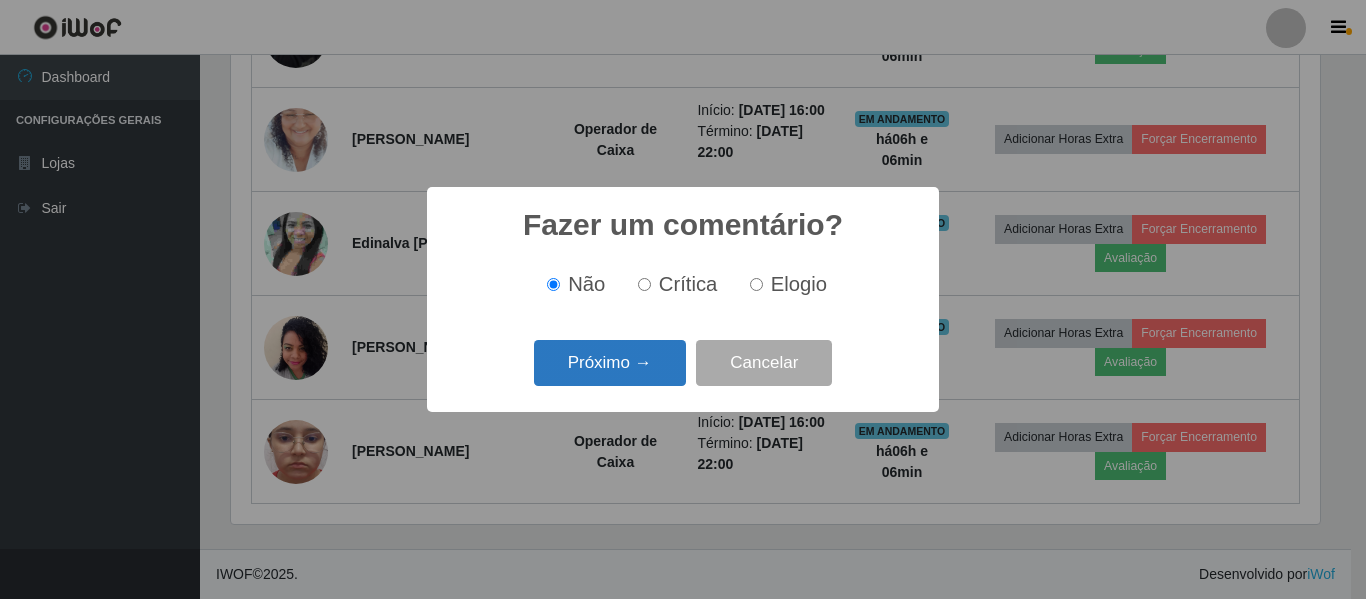 click on "Próximo →" at bounding box center (610, 363) 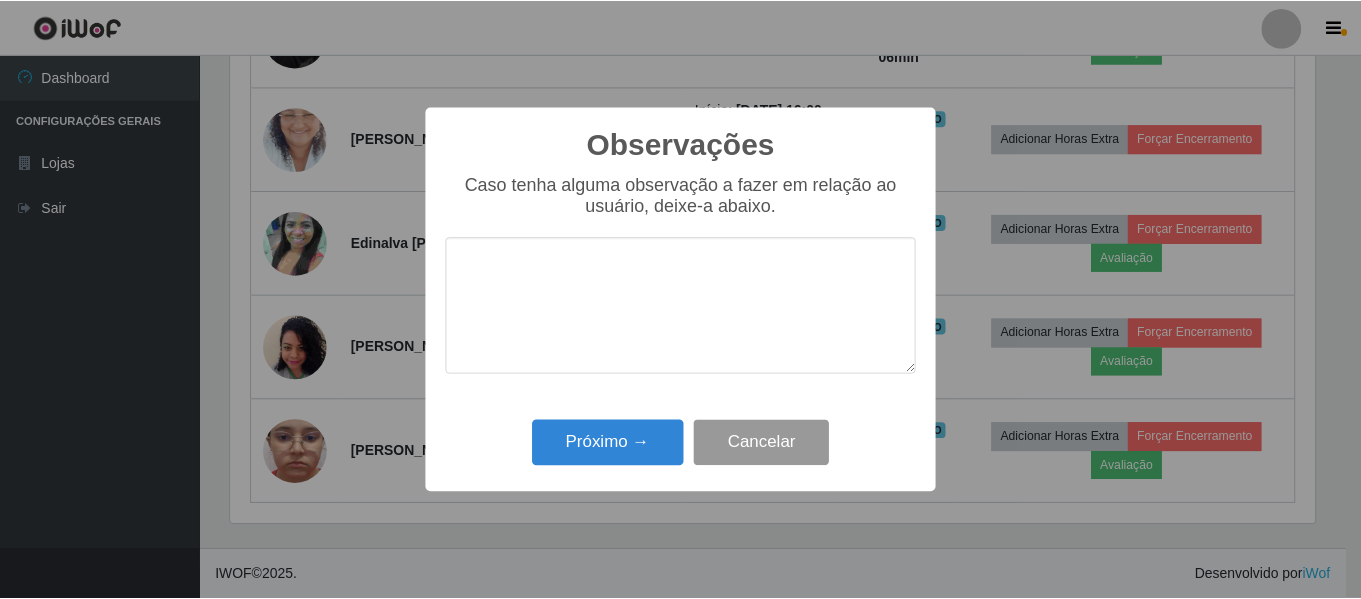 scroll 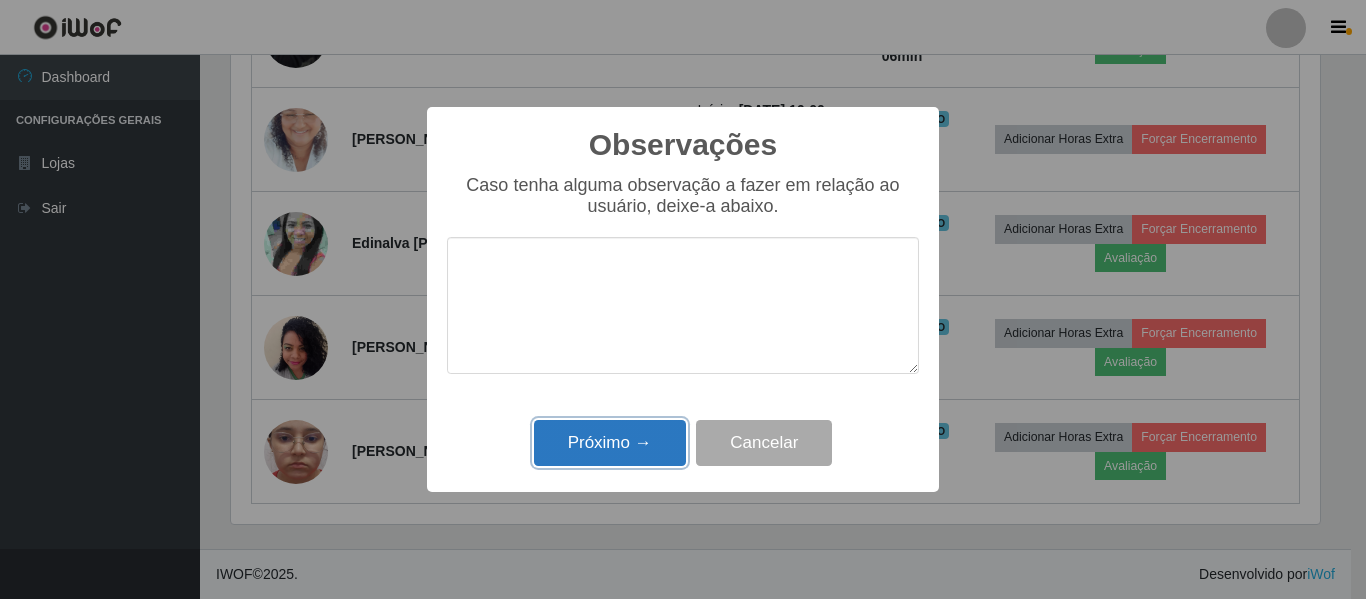 click on "Próximo →" at bounding box center (610, 443) 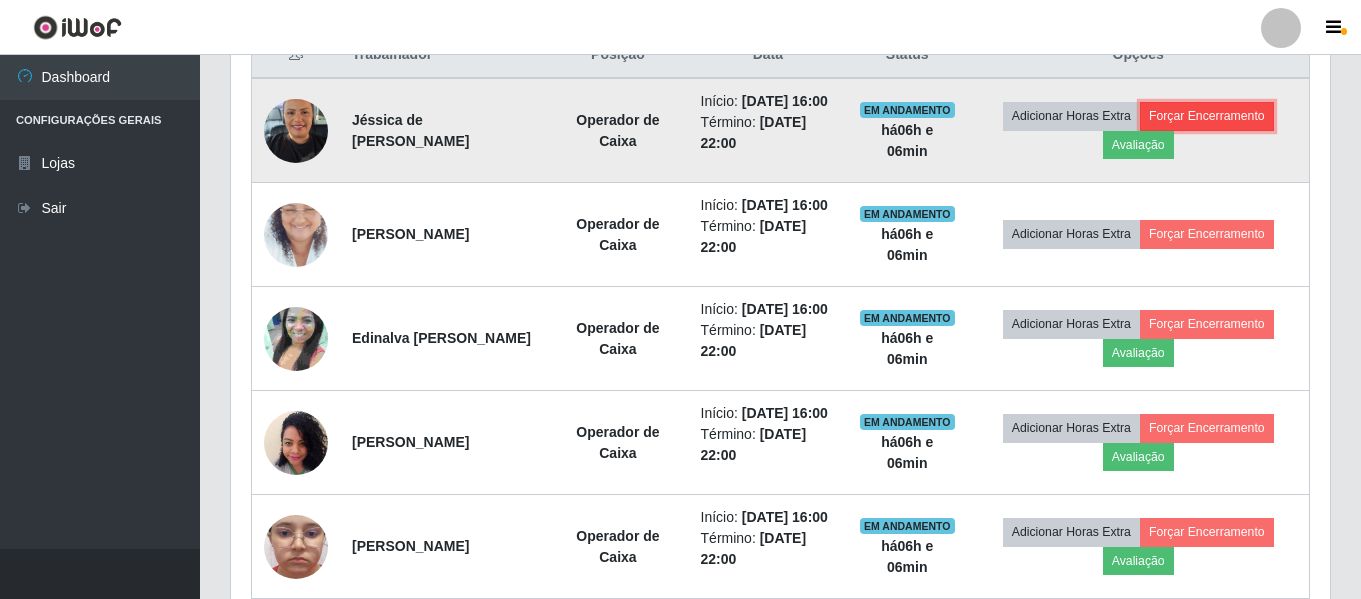 click on "Forçar Encerramento" at bounding box center (1207, 116) 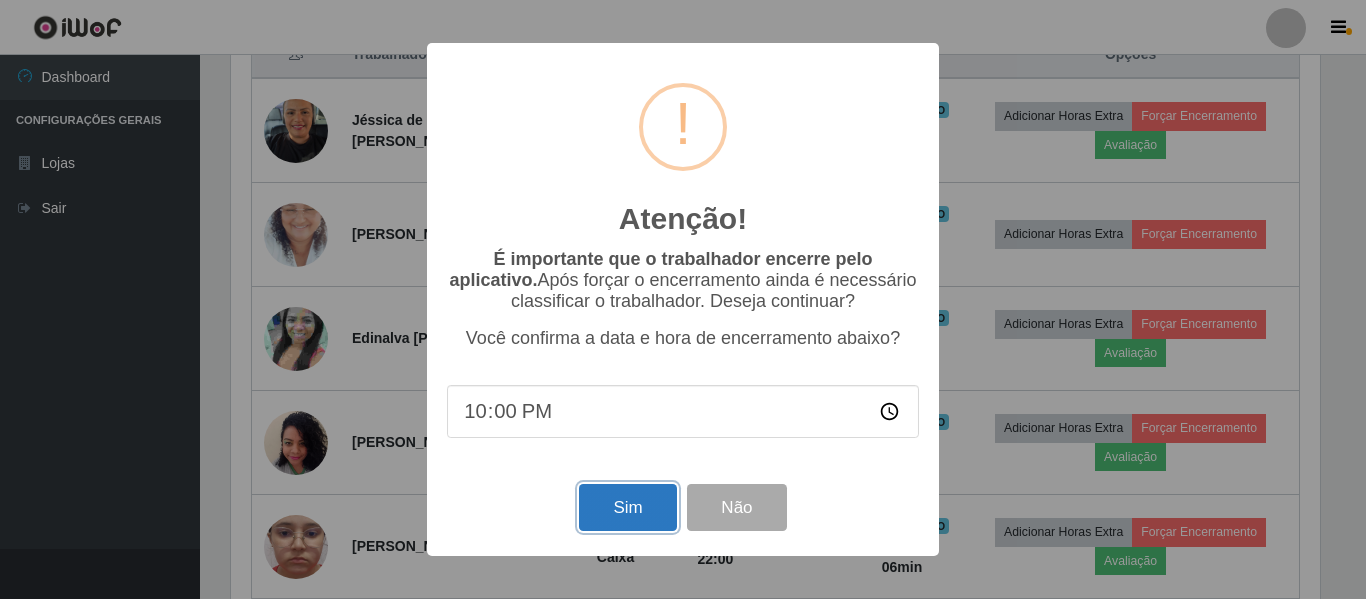 click on "Sim" at bounding box center [627, 507] 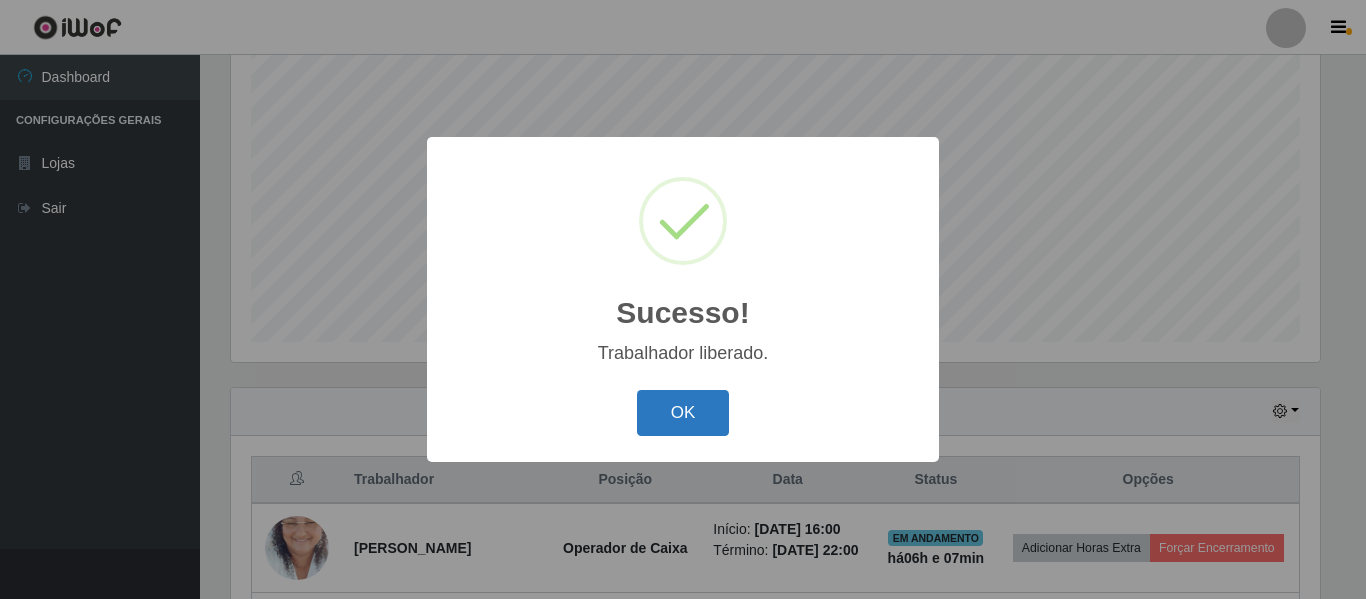 click on "OK" at bounding box center [683, 413] 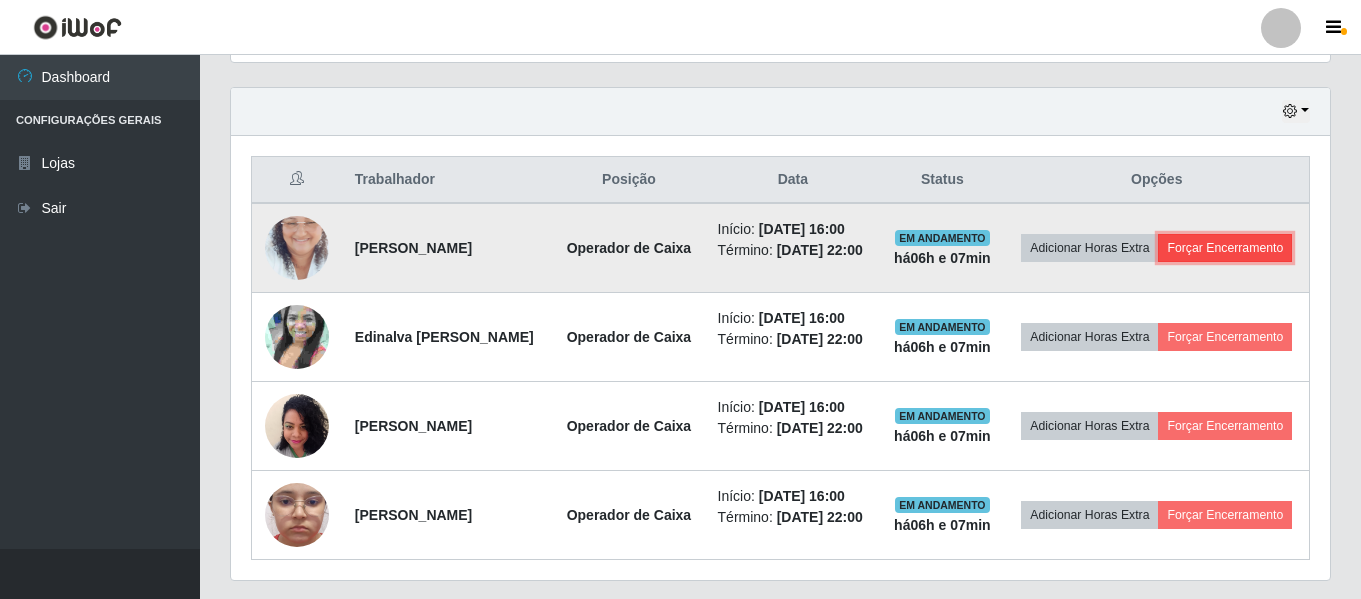 click on "Forçar Encerramento" at bounding box center [1225, 248] 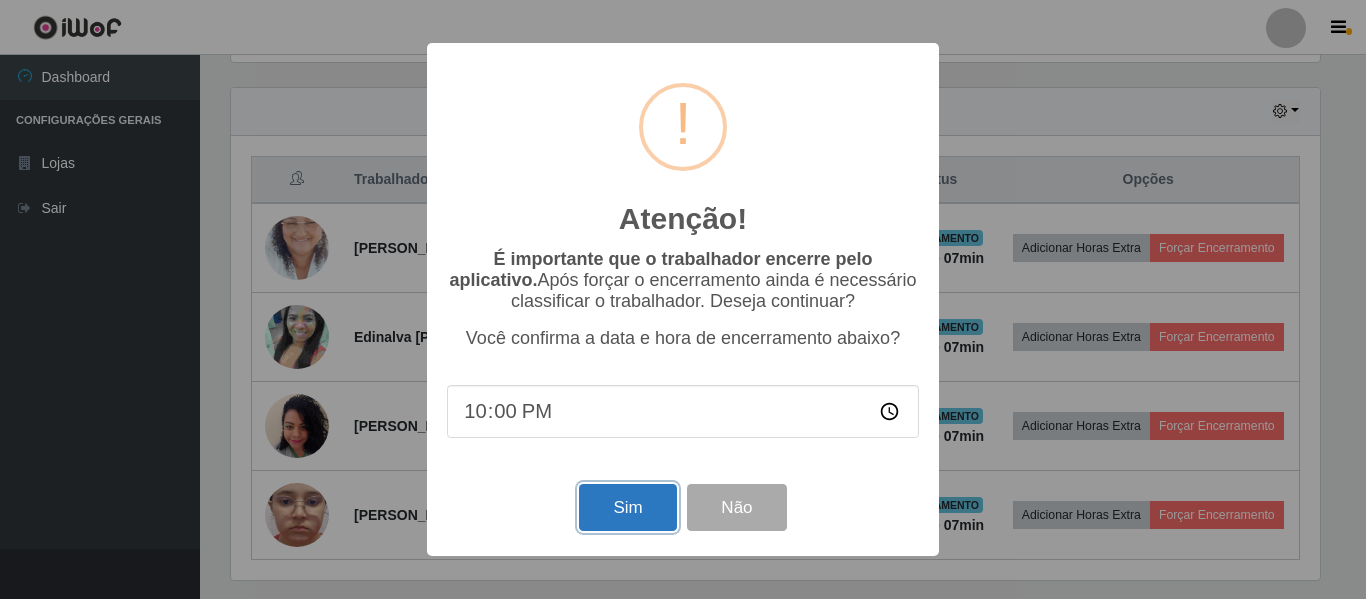 click on "Sim" at bounding box center (627, 507) 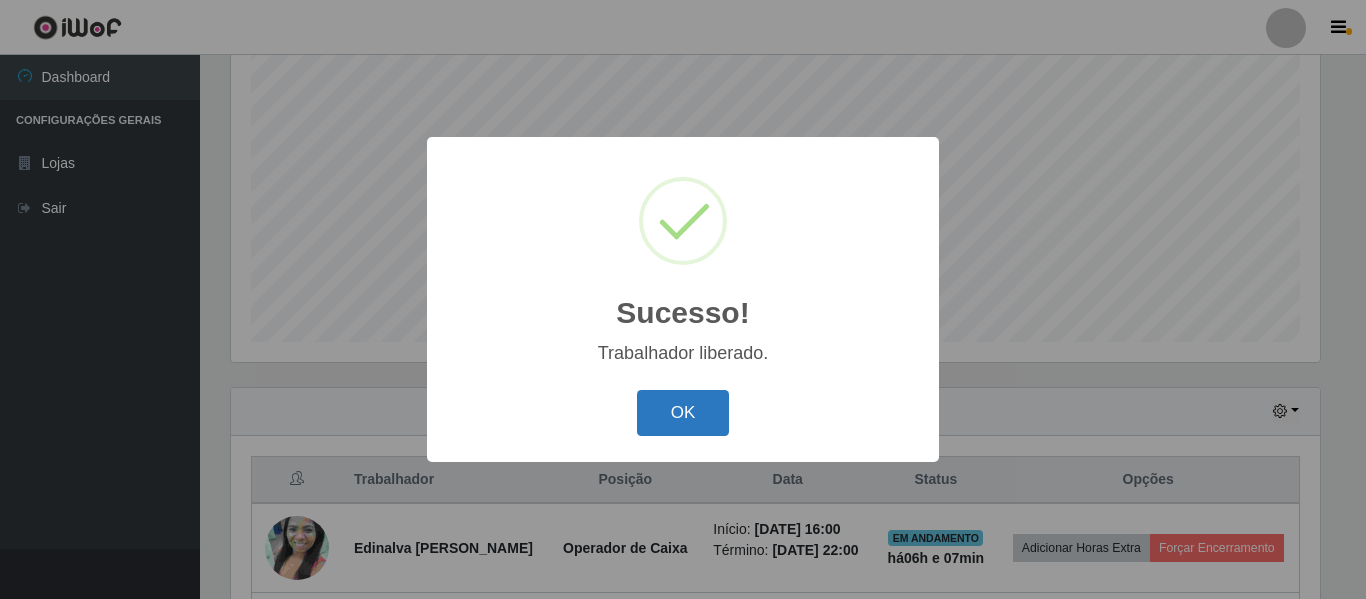 click on "OK" at bounding box center (683, 413) 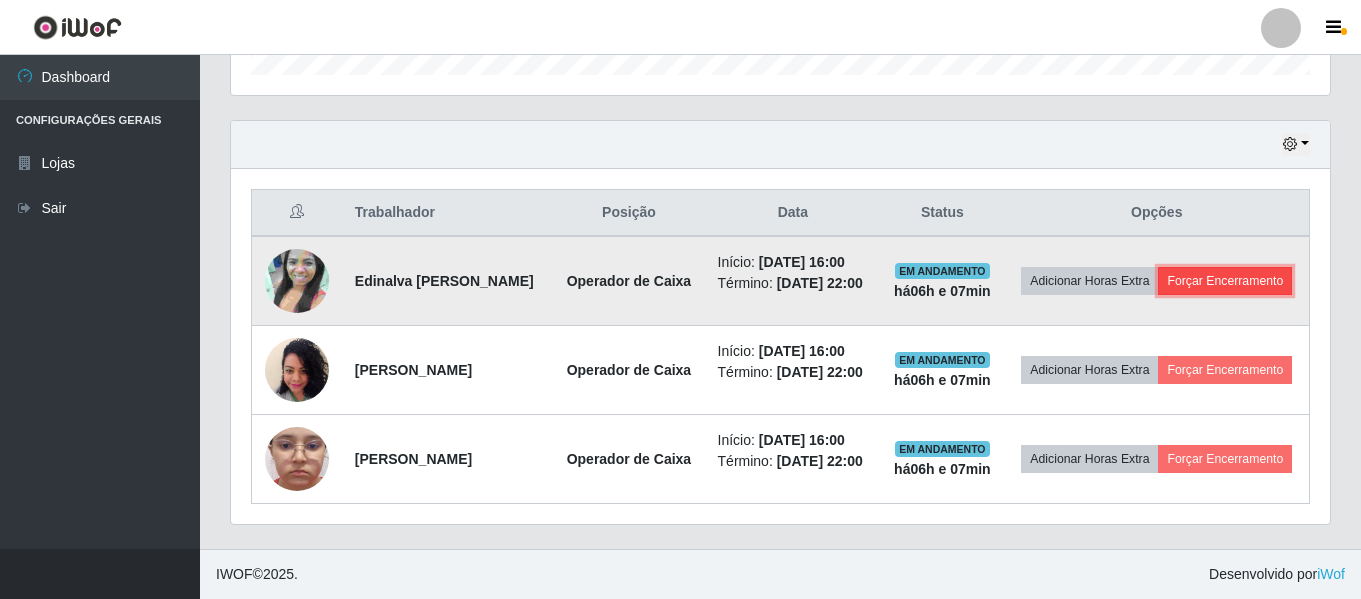 click on "Forçar Encerramento" at bounding box center (1225, 281) 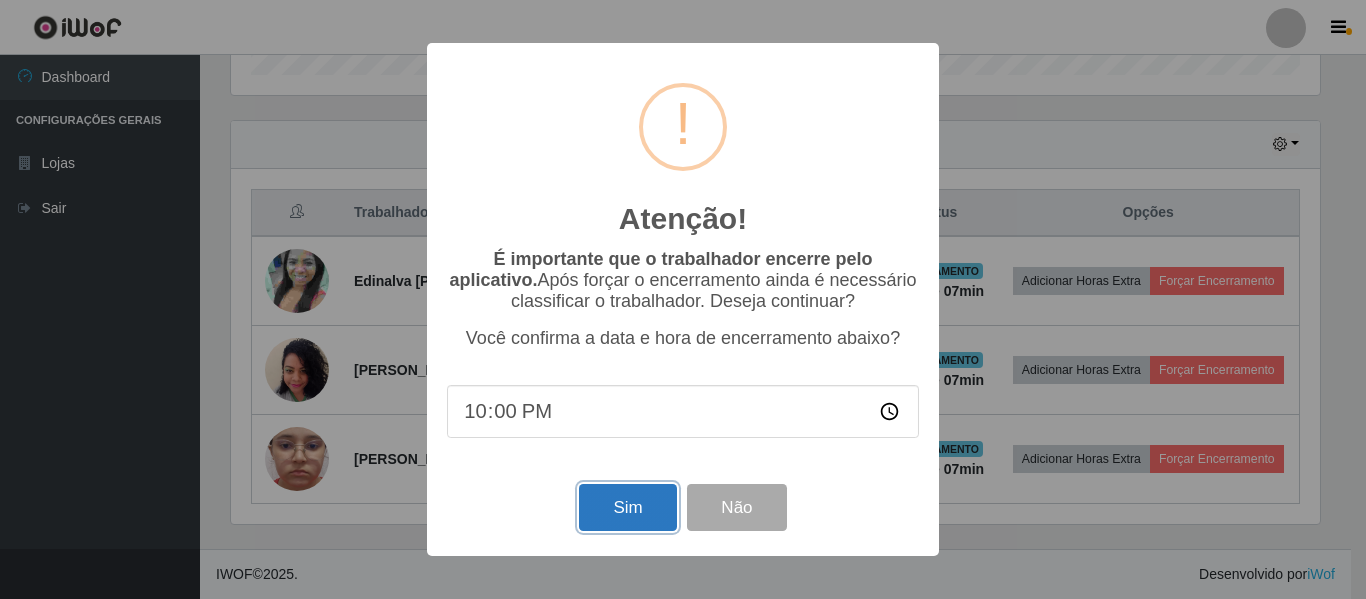 click on "Sim" at bounding box center [627, 507] 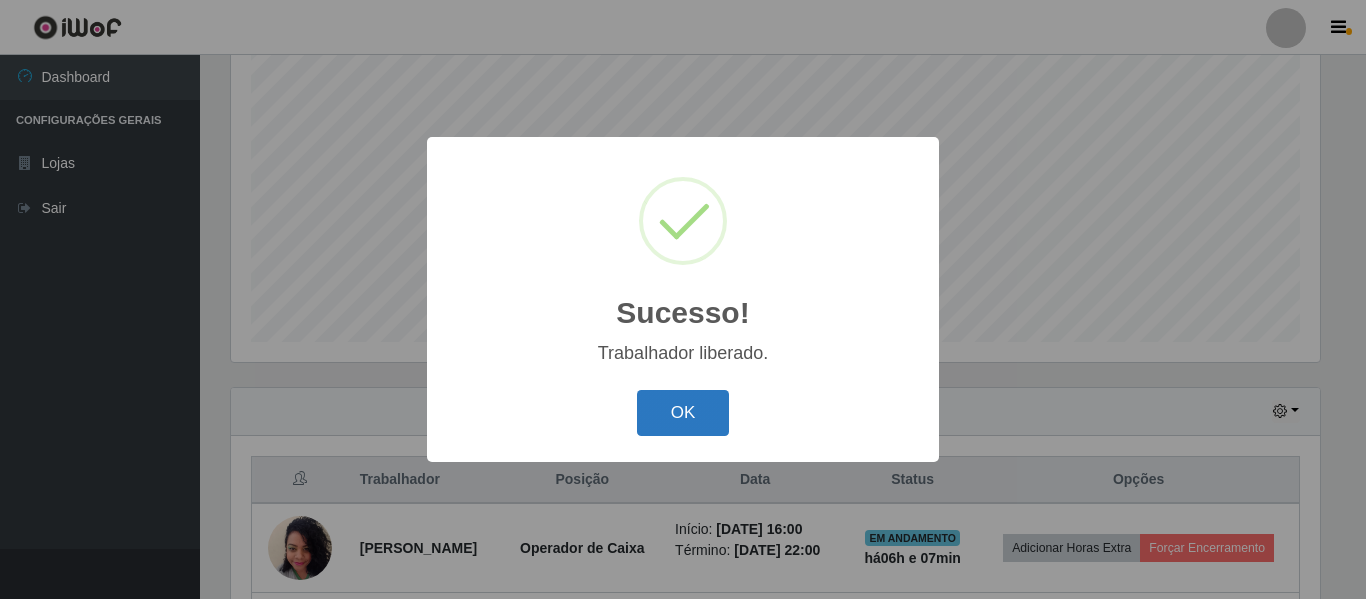click on "OK" at bounding box center (683, 413) 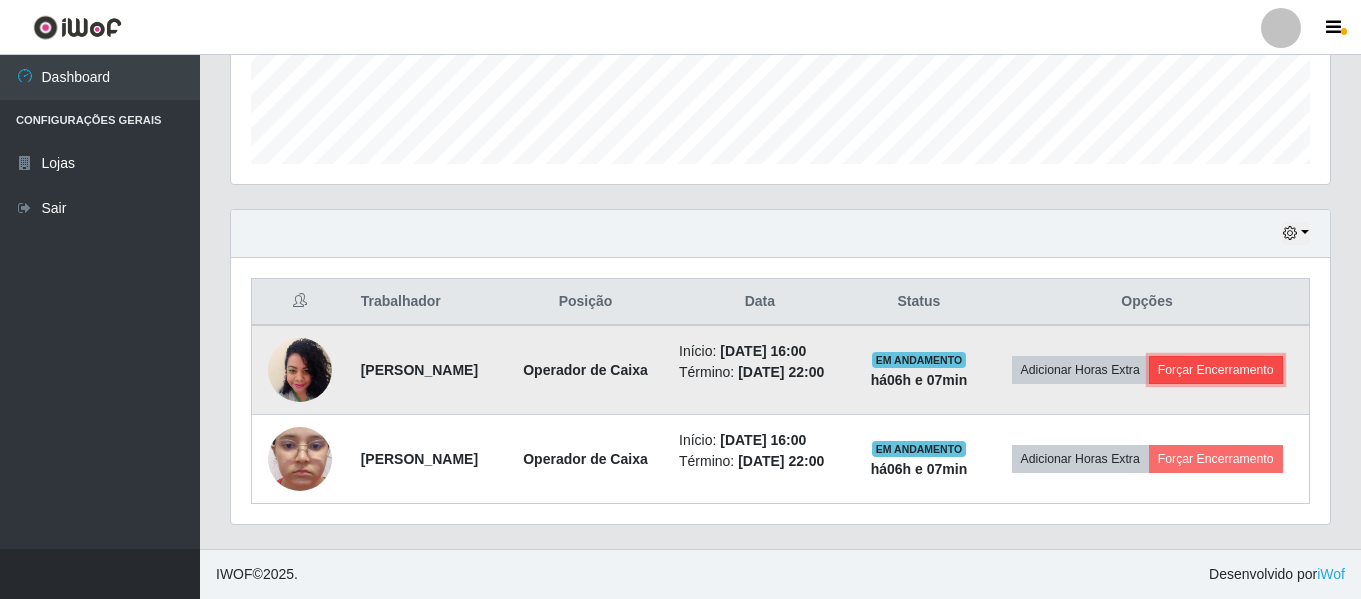 click on "Forçar Encerramento" at bounding box center [1216, 370] 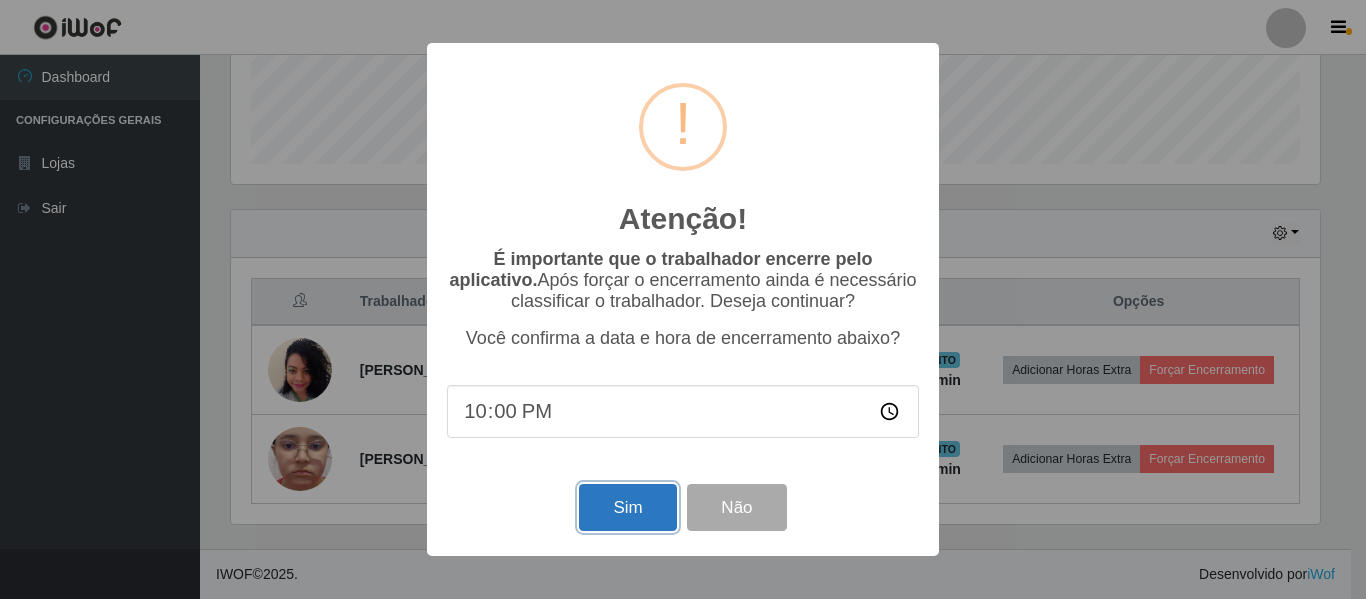 click on "Sim" at bounding box center [627, 507] 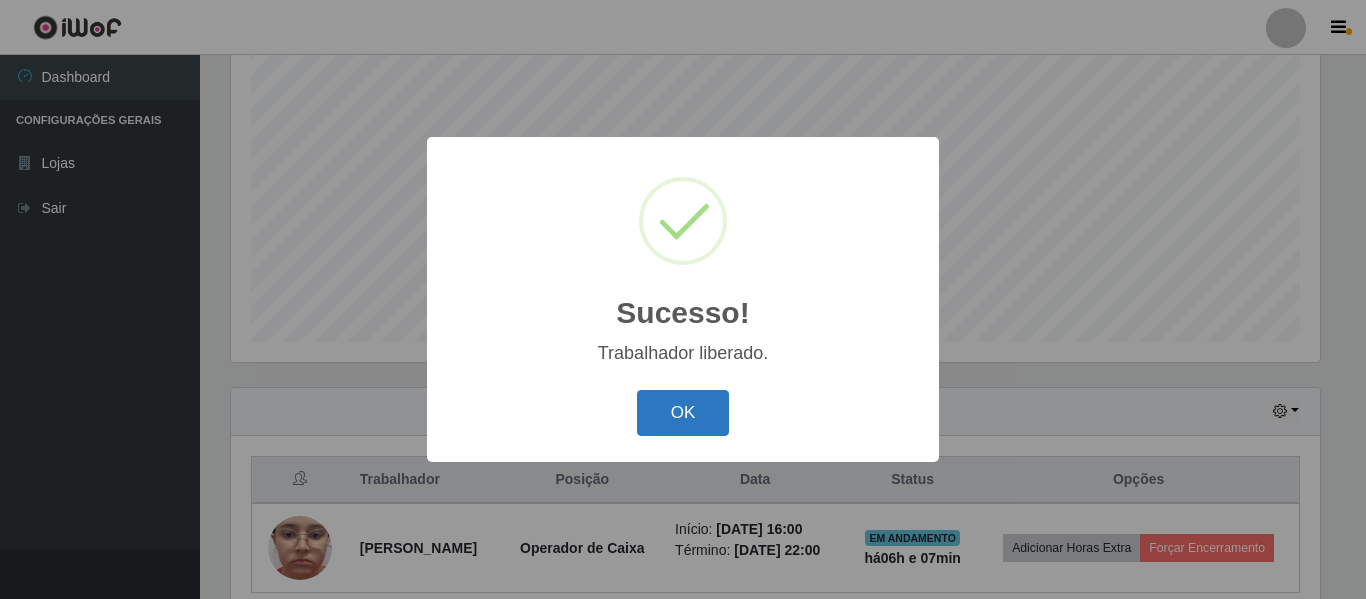 click on "OK" at bounding box center (683, 413) 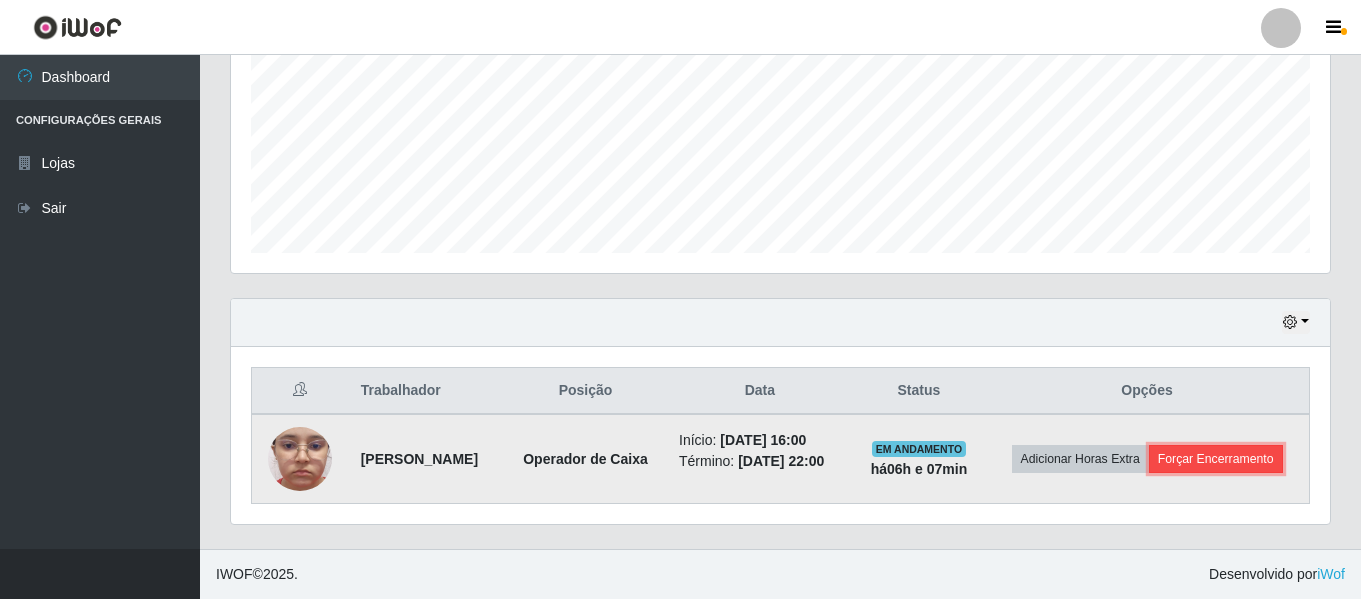 click on "Forçar Encerramento" at bounding box center (1216, 459) 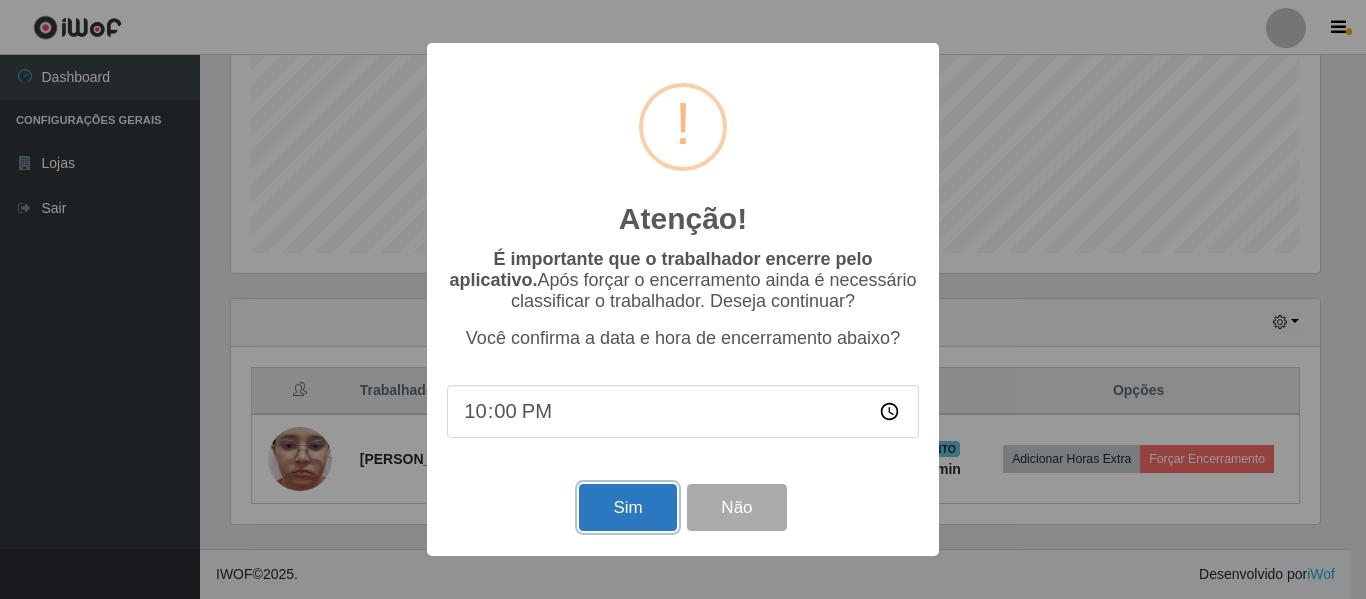 click on "Sim" at bounding box center (627, 507) 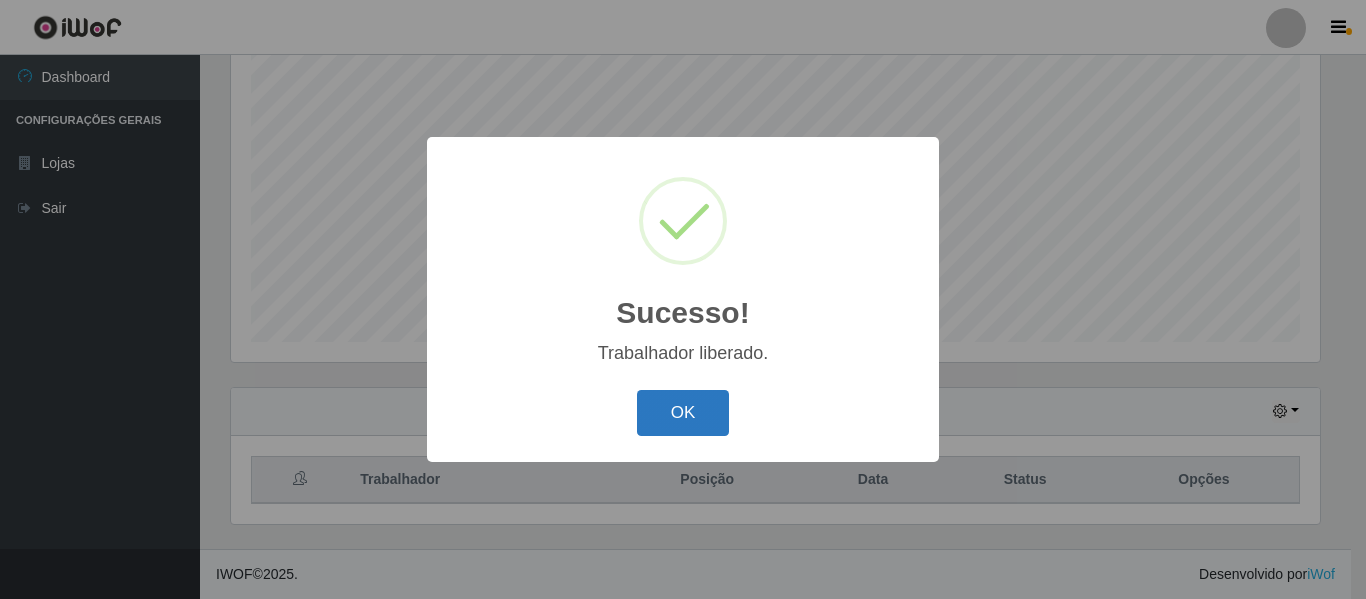 click on "OK" at bounding box center [683, 413] 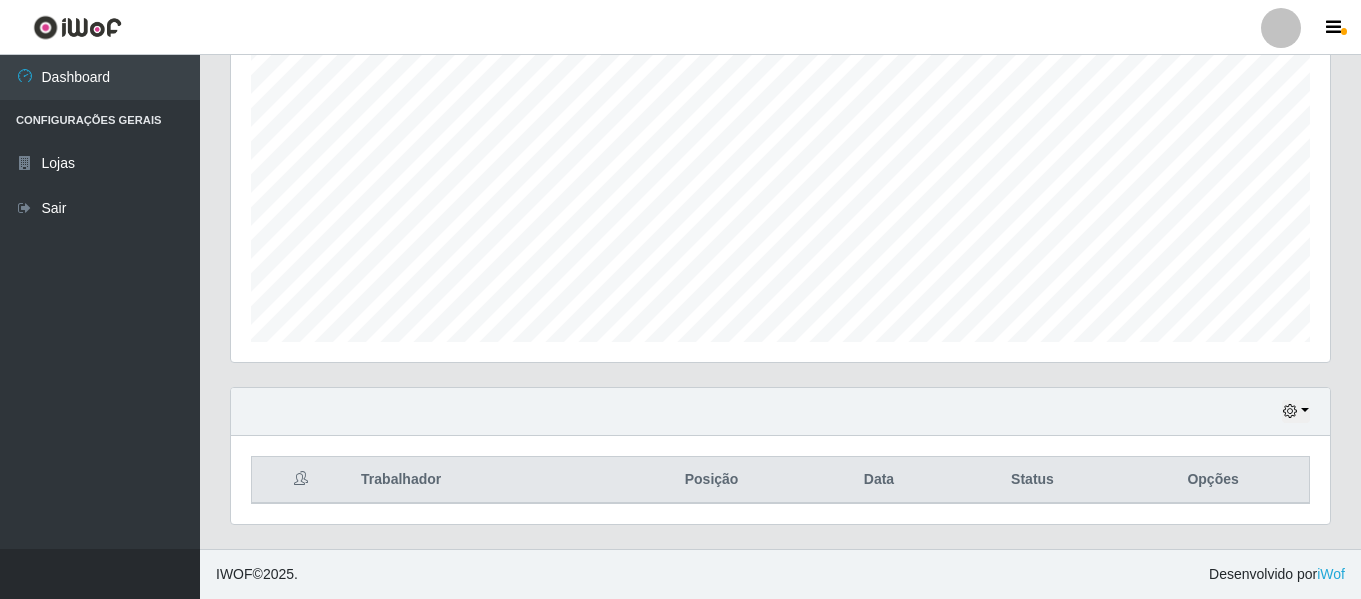 click at bounding box center (1281, 28) 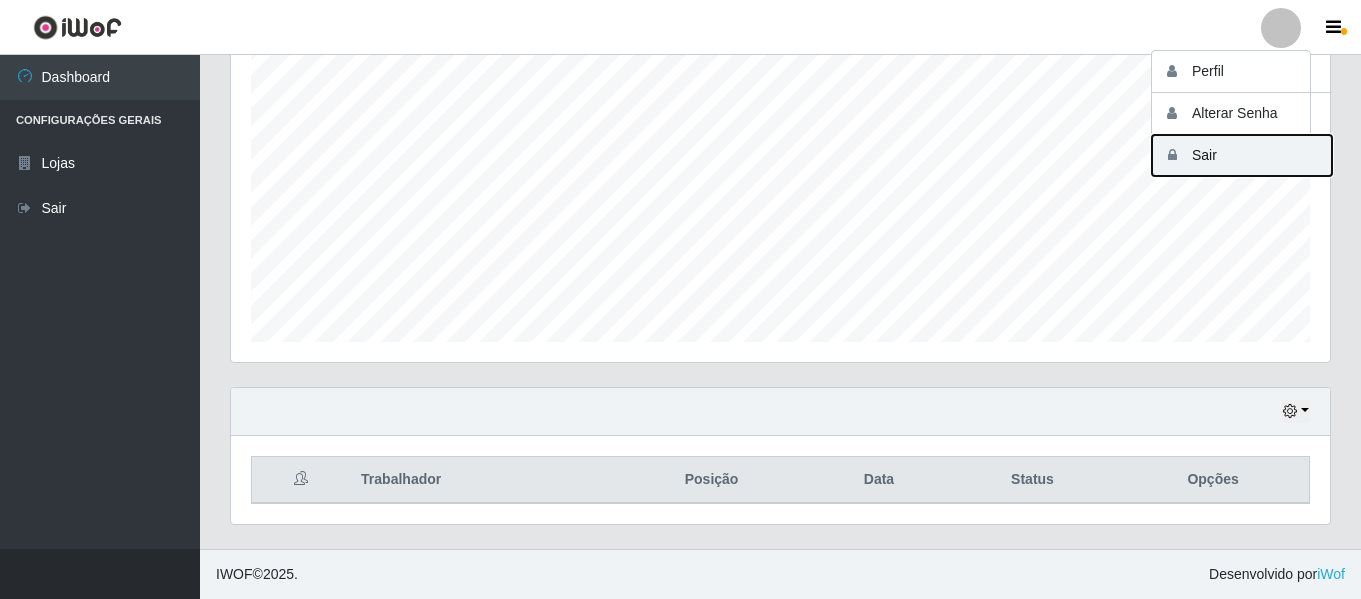 click on "Sair" at bounding box center [1242, 155] 